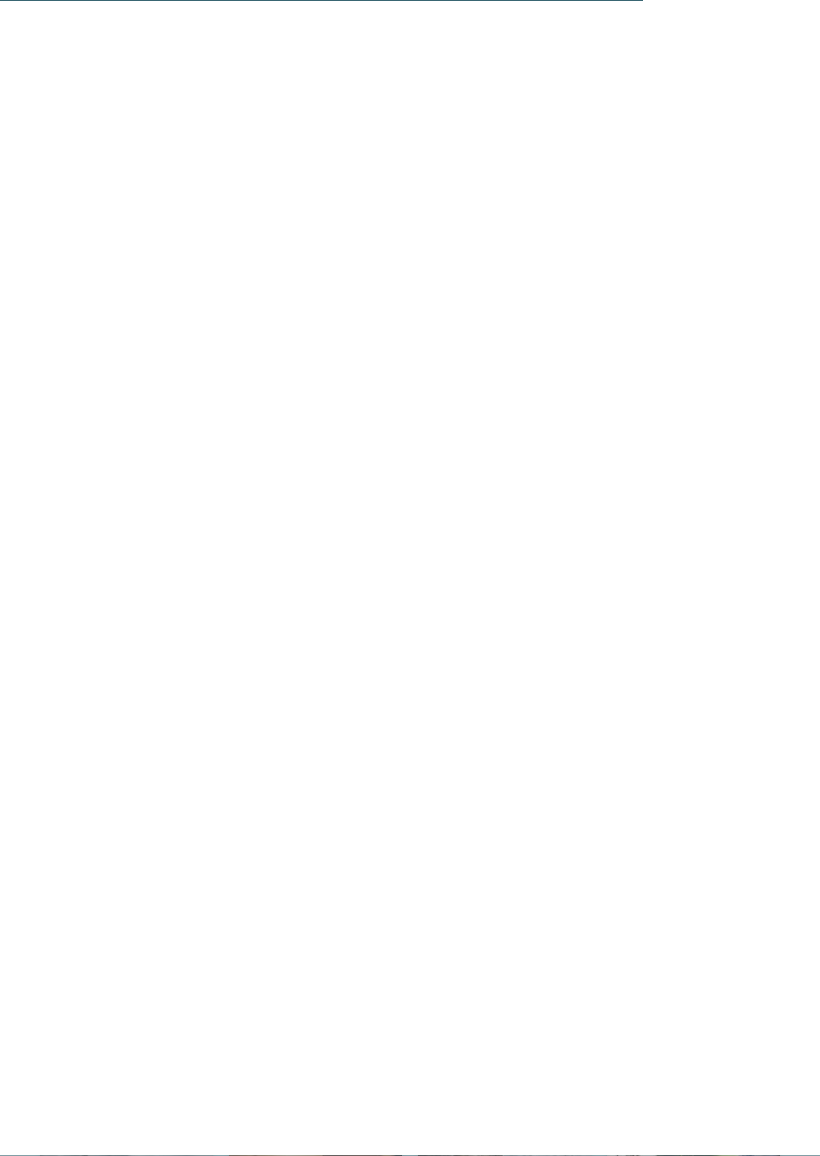 scroll, scrollTop: 4049, scrollLeft: 0, axis: vertical 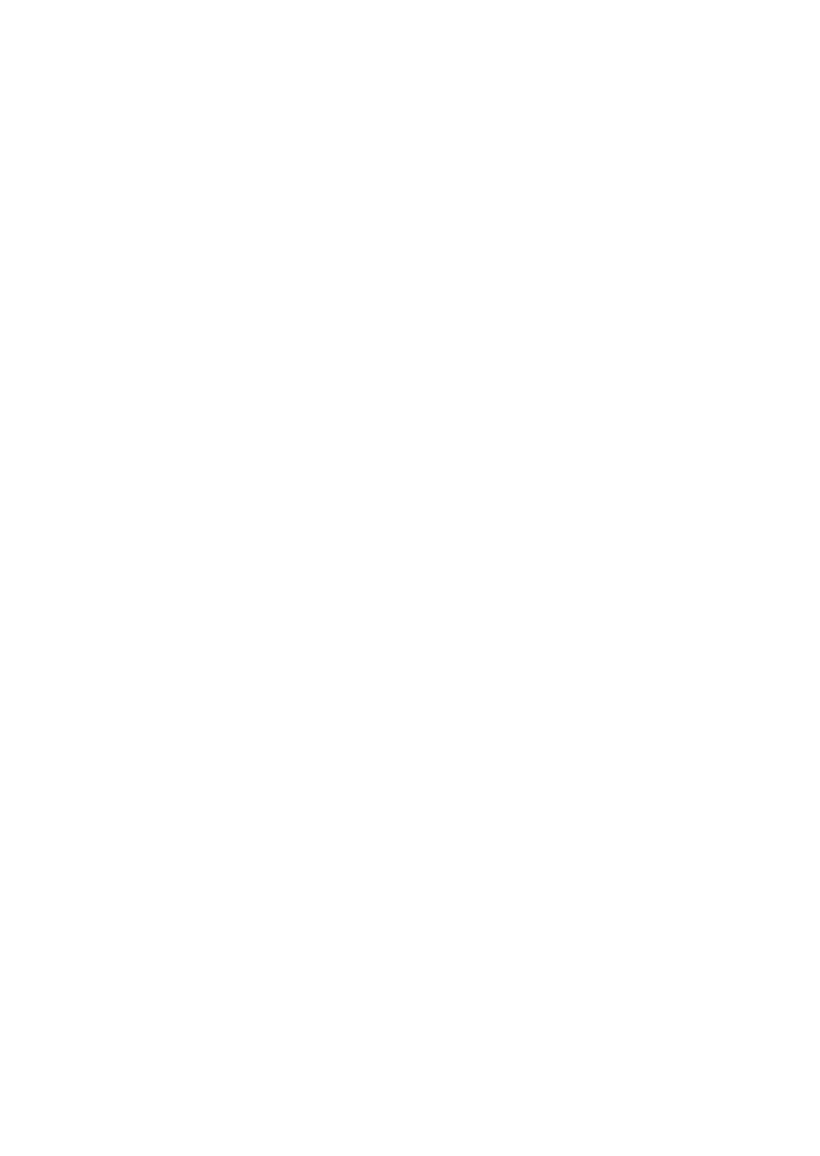 click on "weiterlesen" at bounding box center [488, 718] 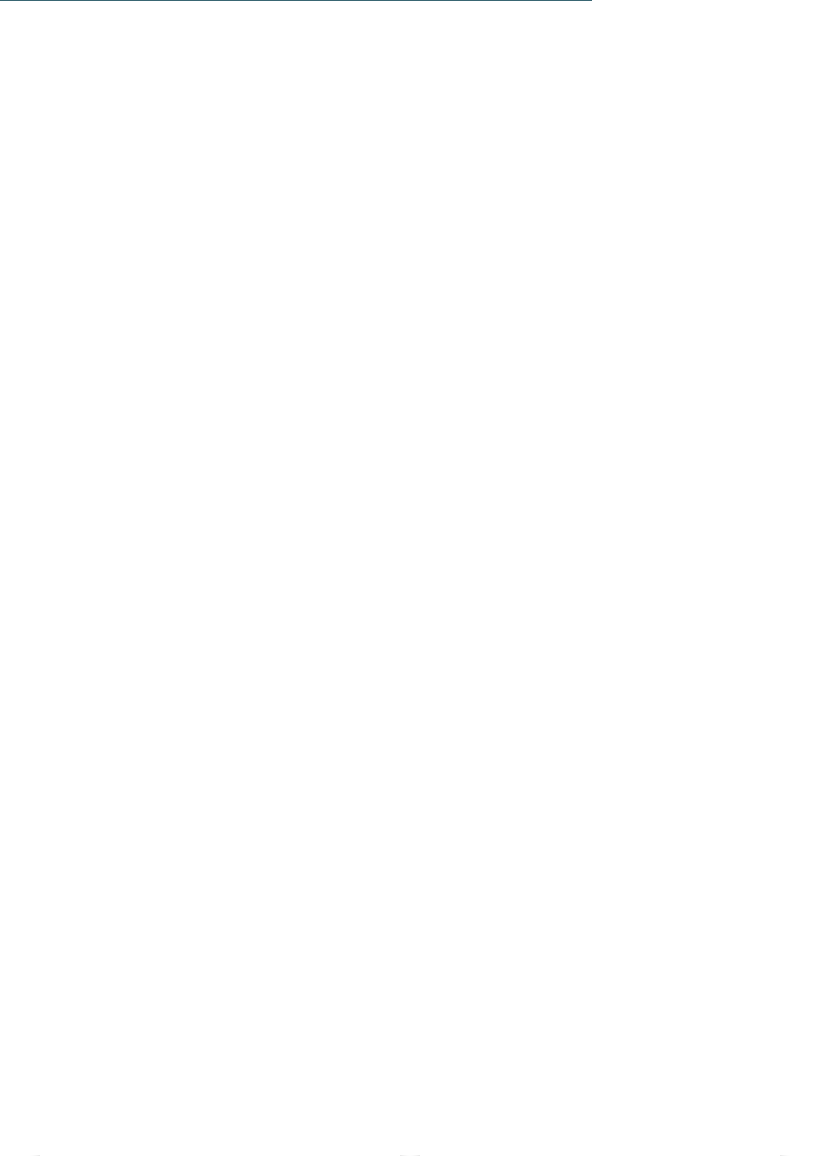 scroll, scrollTop: 3719, scrollLeft: 0, axis: vertical 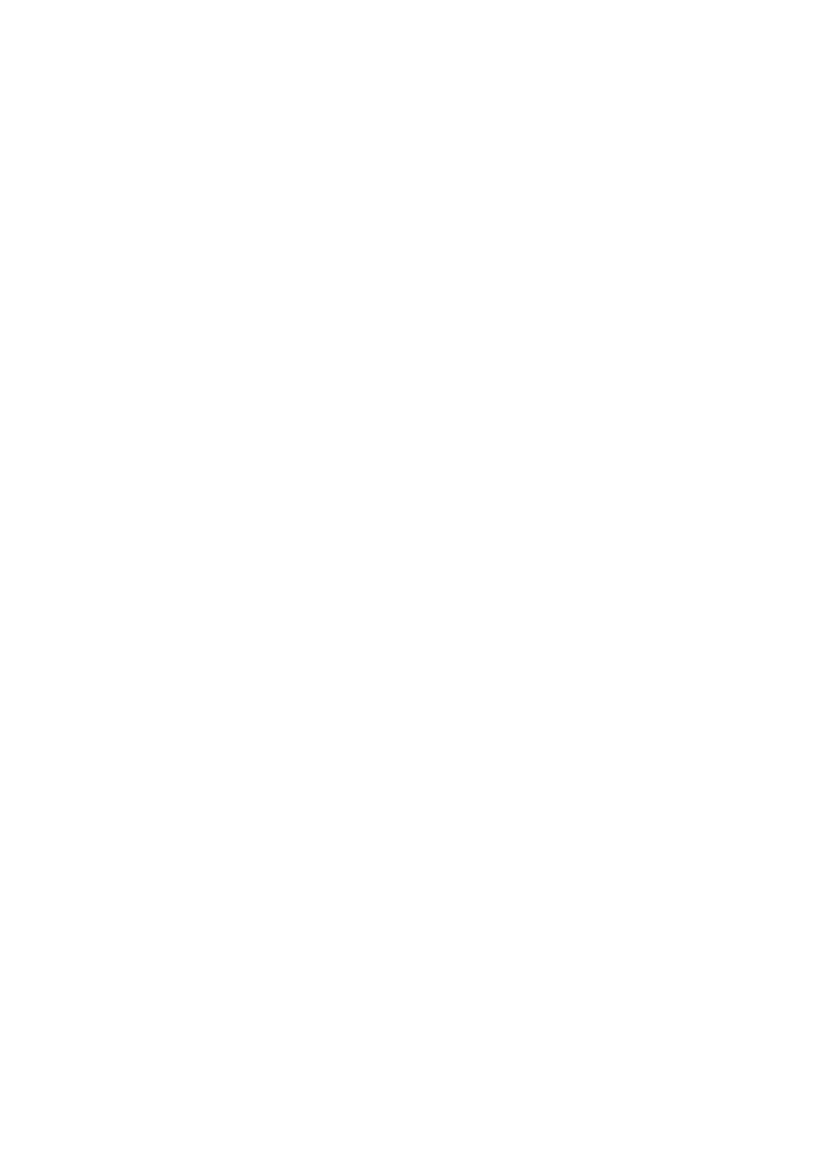 click at bounding box center (777, 643) 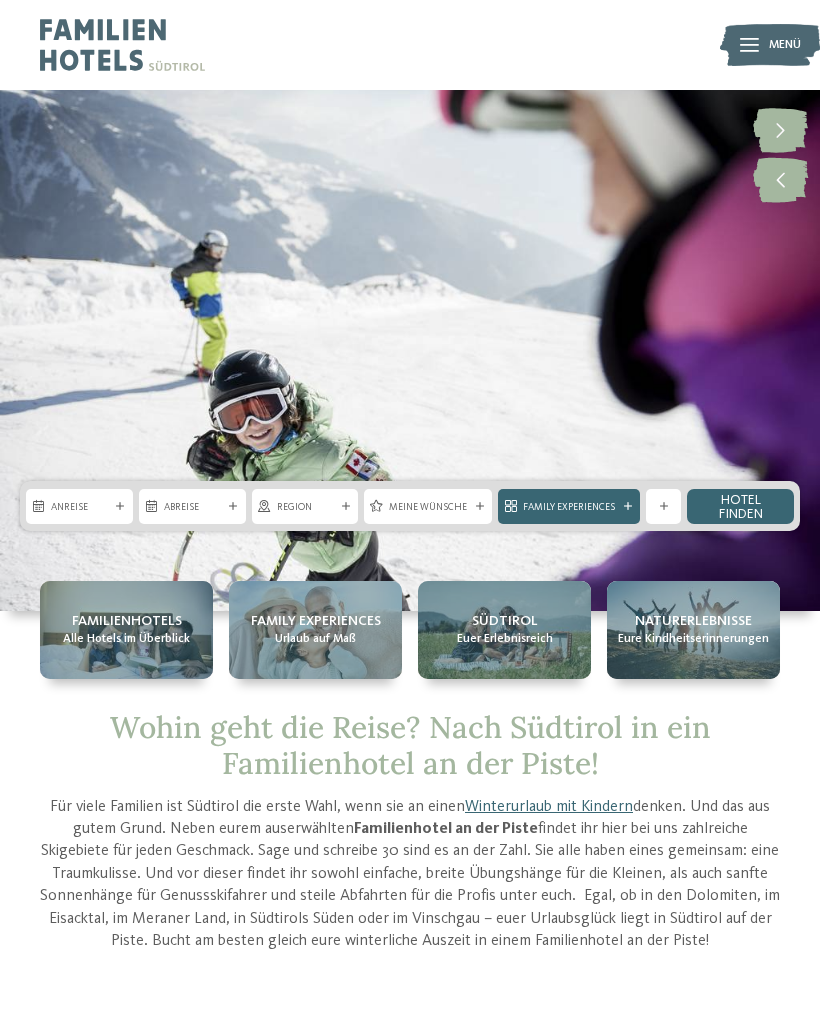 scroll, scrollTop: 3755, scrollLeft: 0, axis: vertical 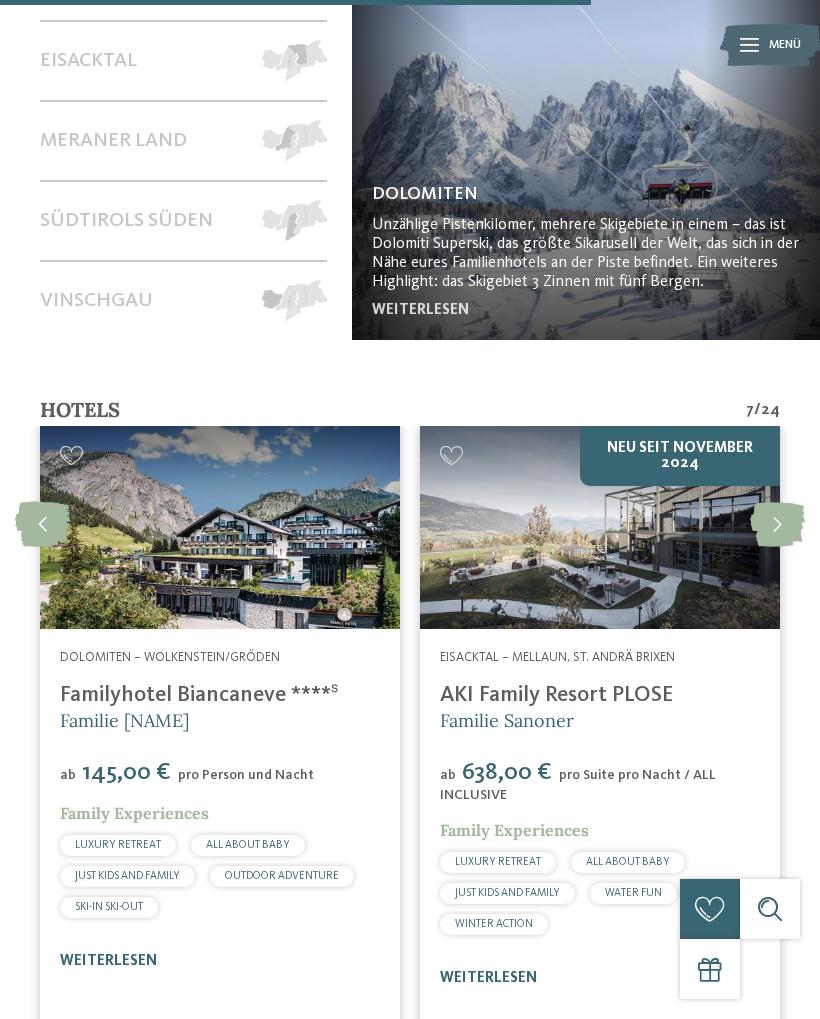 click at bounding box center [777, 524] 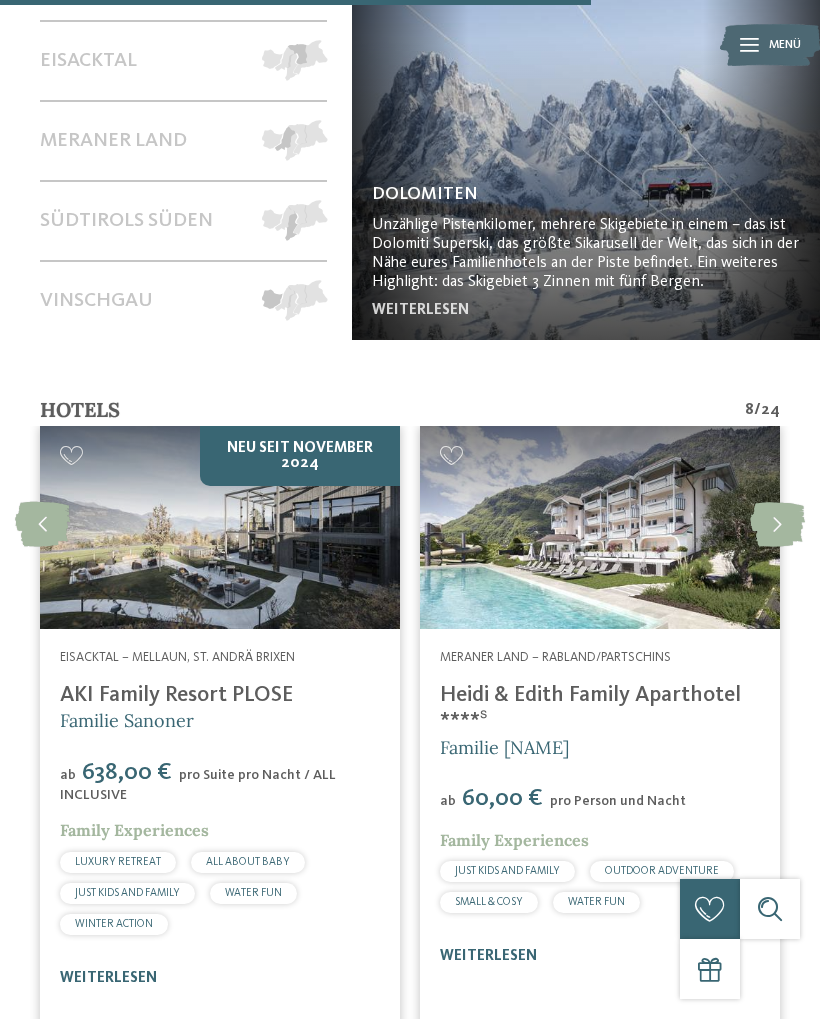 click at bounding box center [777, 524] 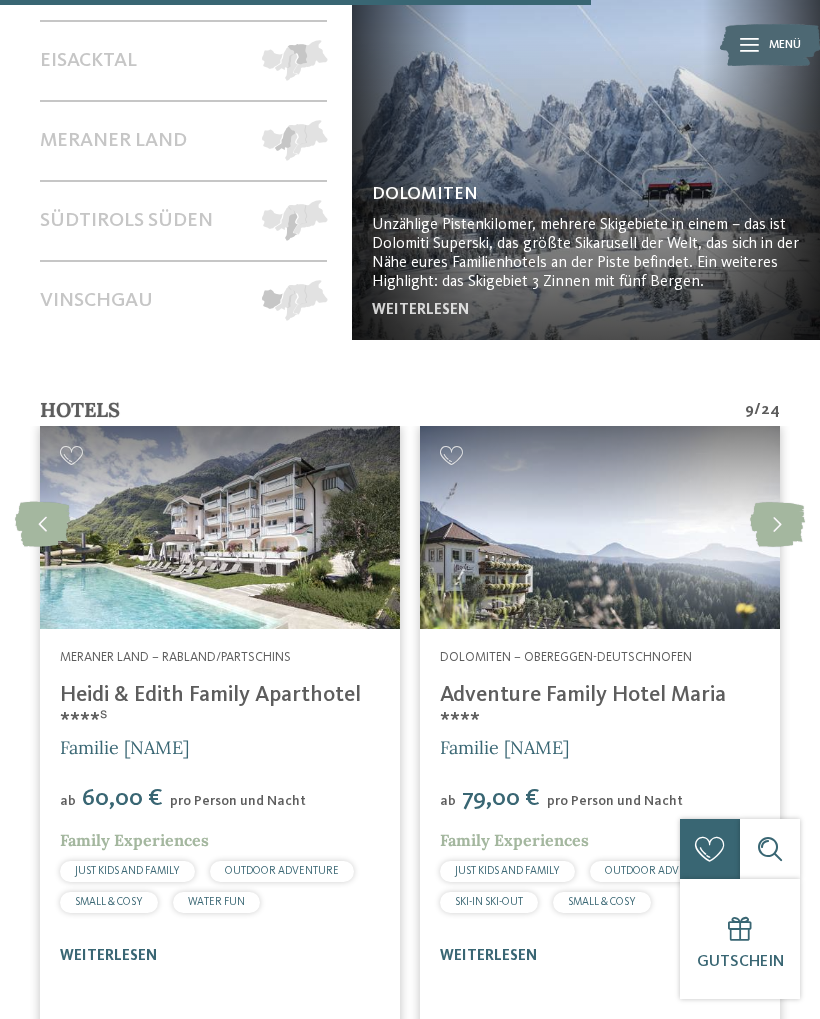 click at bounding box center (777, 524) 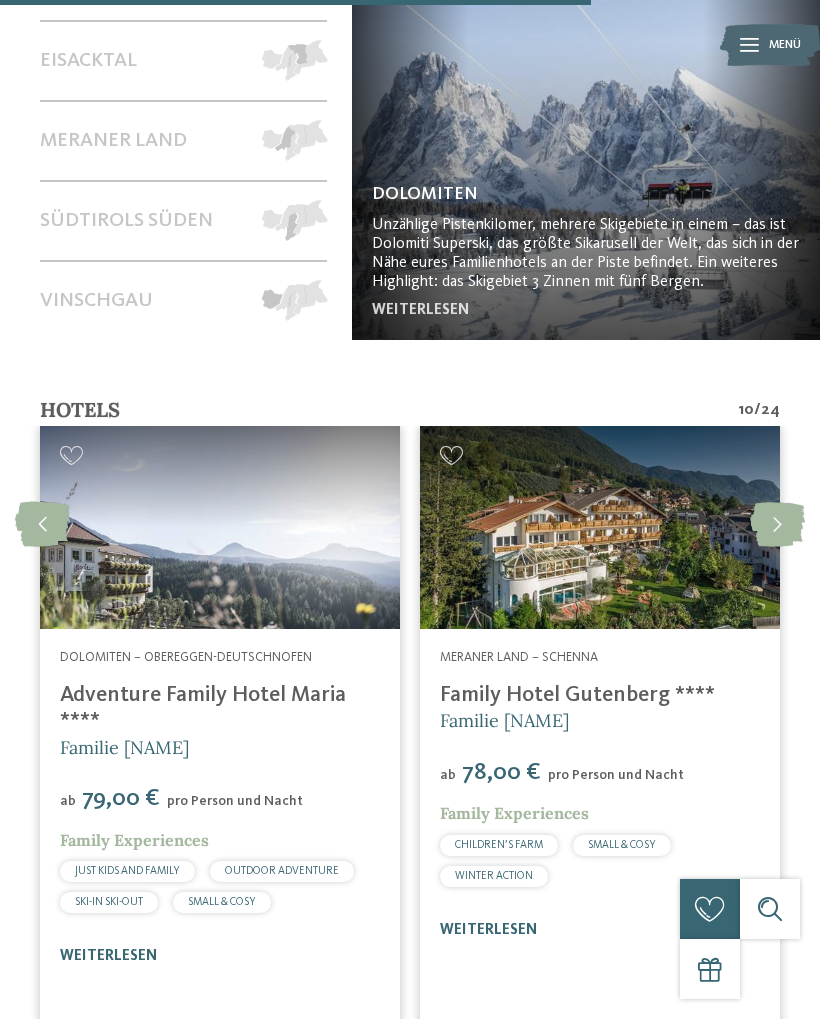 click at bounding box center [777, 524] 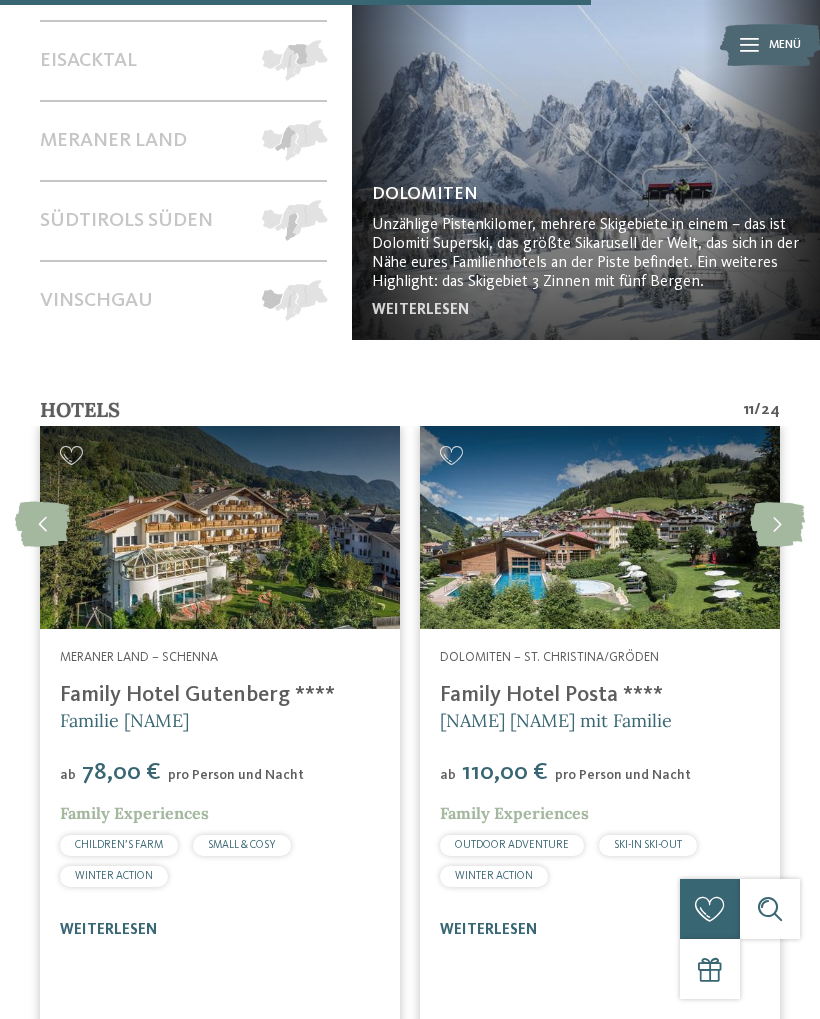click at bounding box center (777, 524) 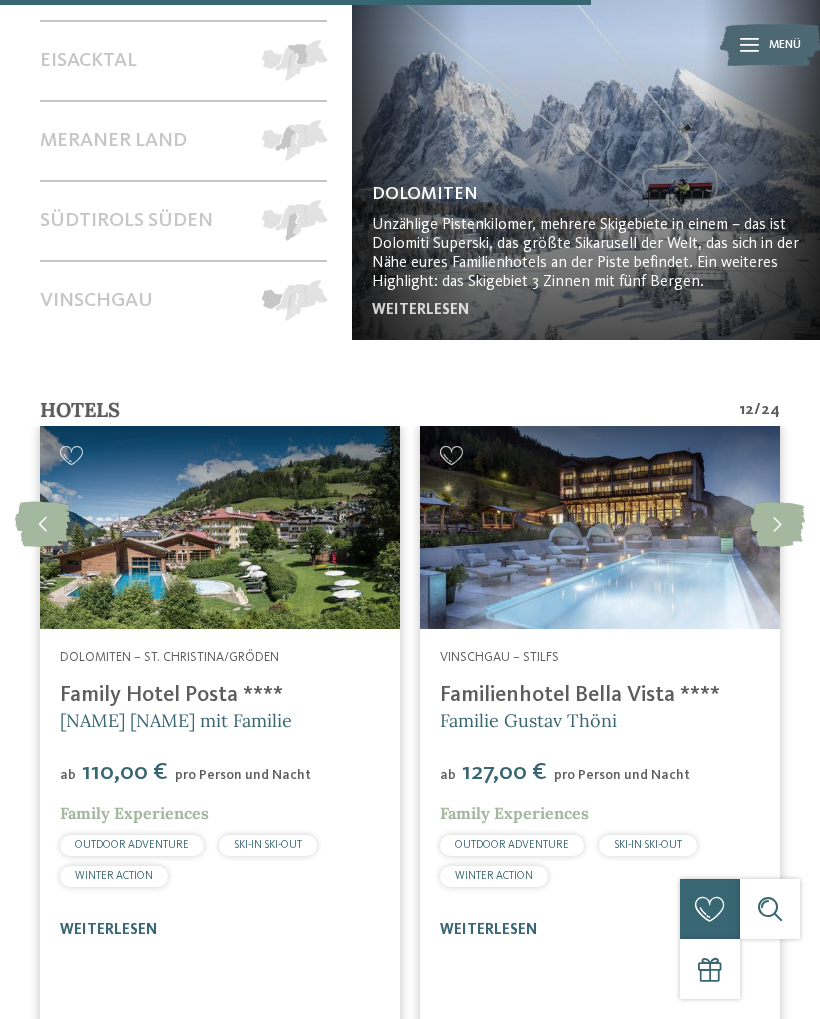 click on "Vinschgau – Stilfs
Familienhotel Bella Vista ****
Familie Gustav Thöni
ab
127,00 €
Family Experiences" at bounding box center (600, 735) 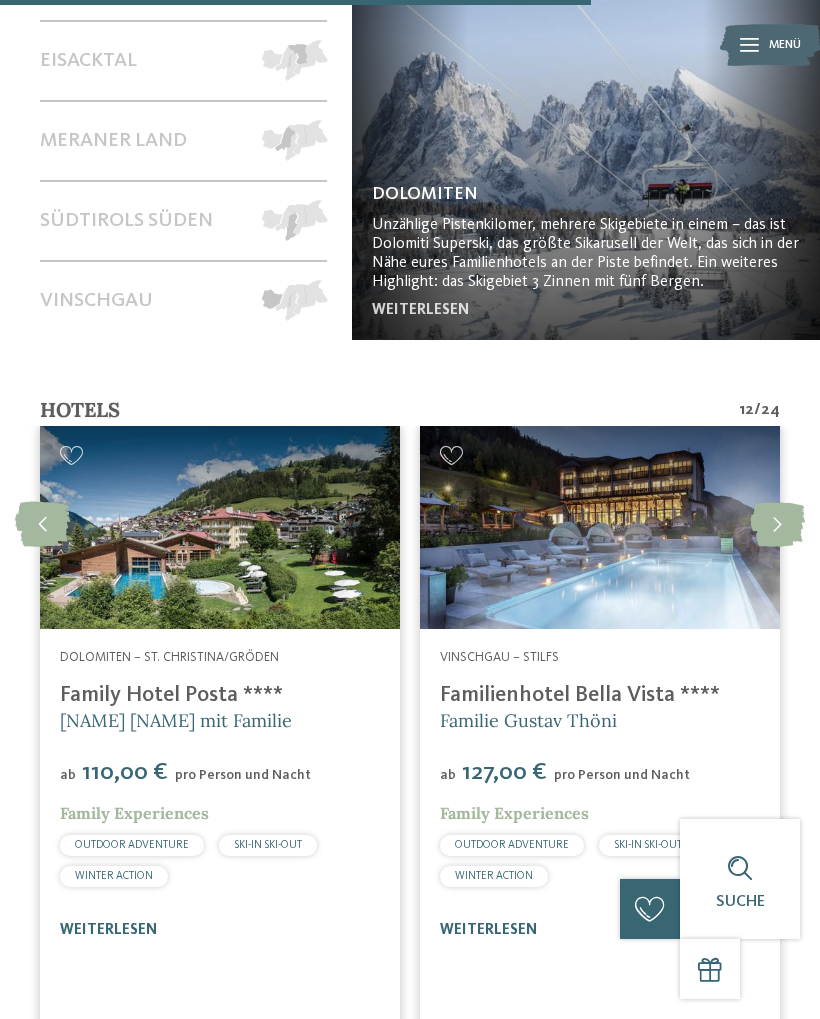 click at bounding box center [777, 524] 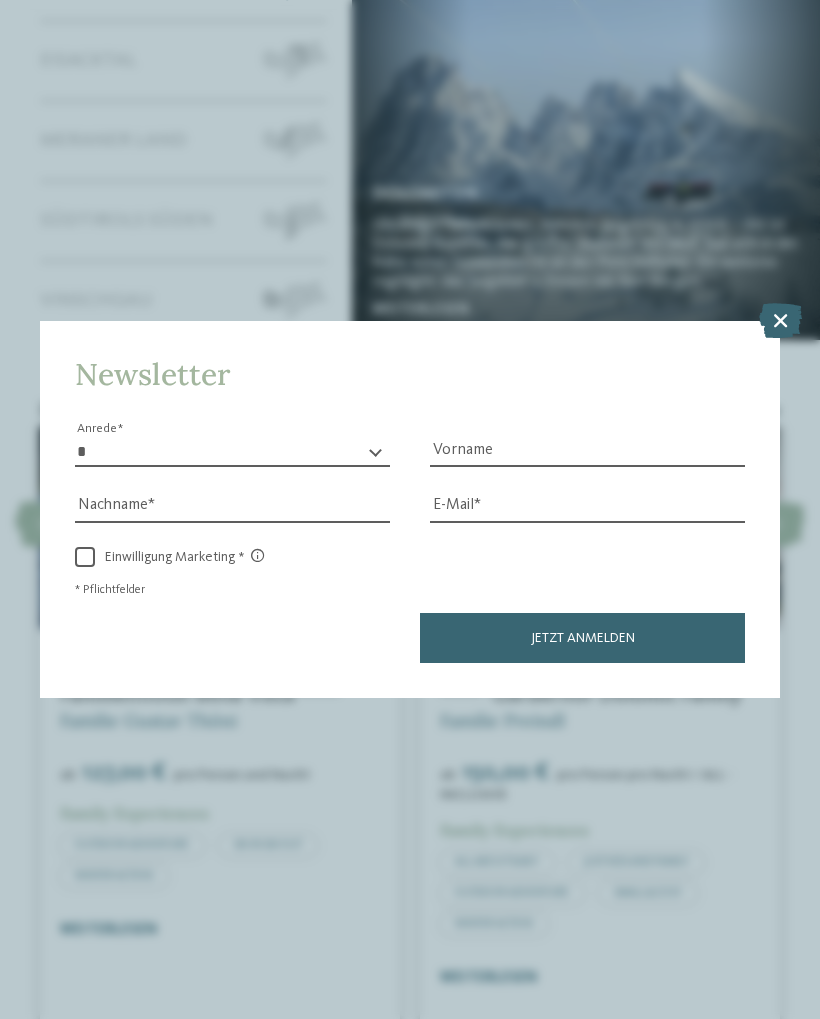 click at bounding box center (780, 320) 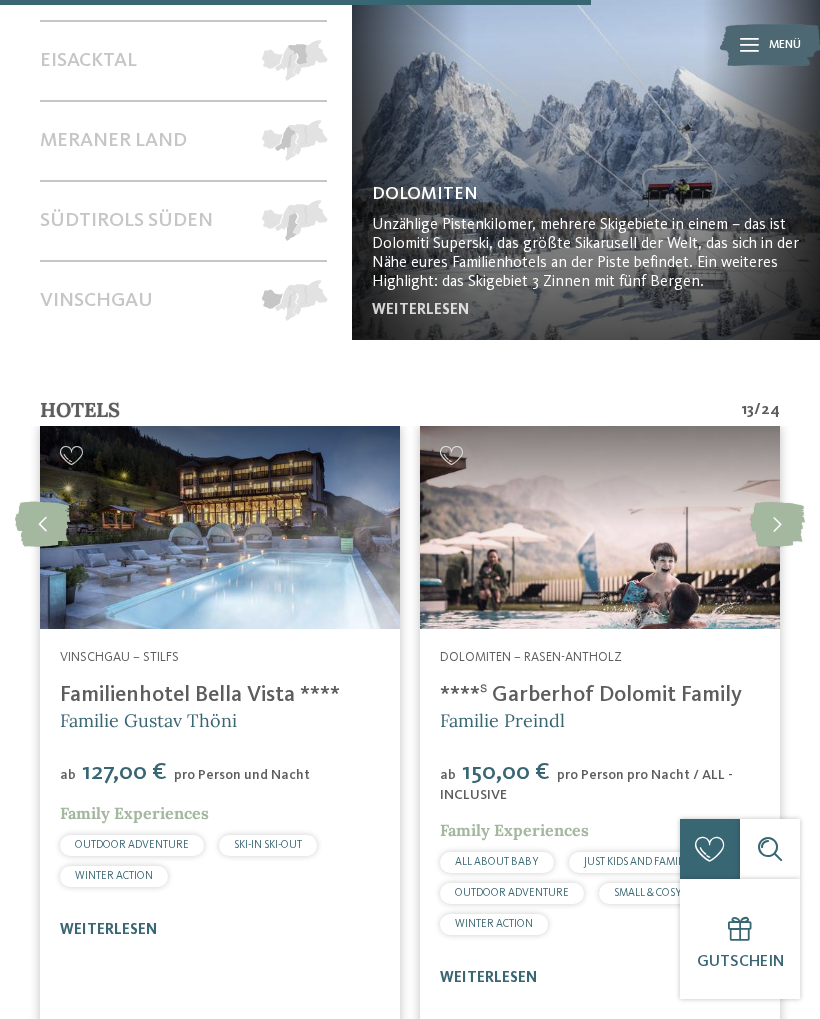 click at bounding box center [777, 524] 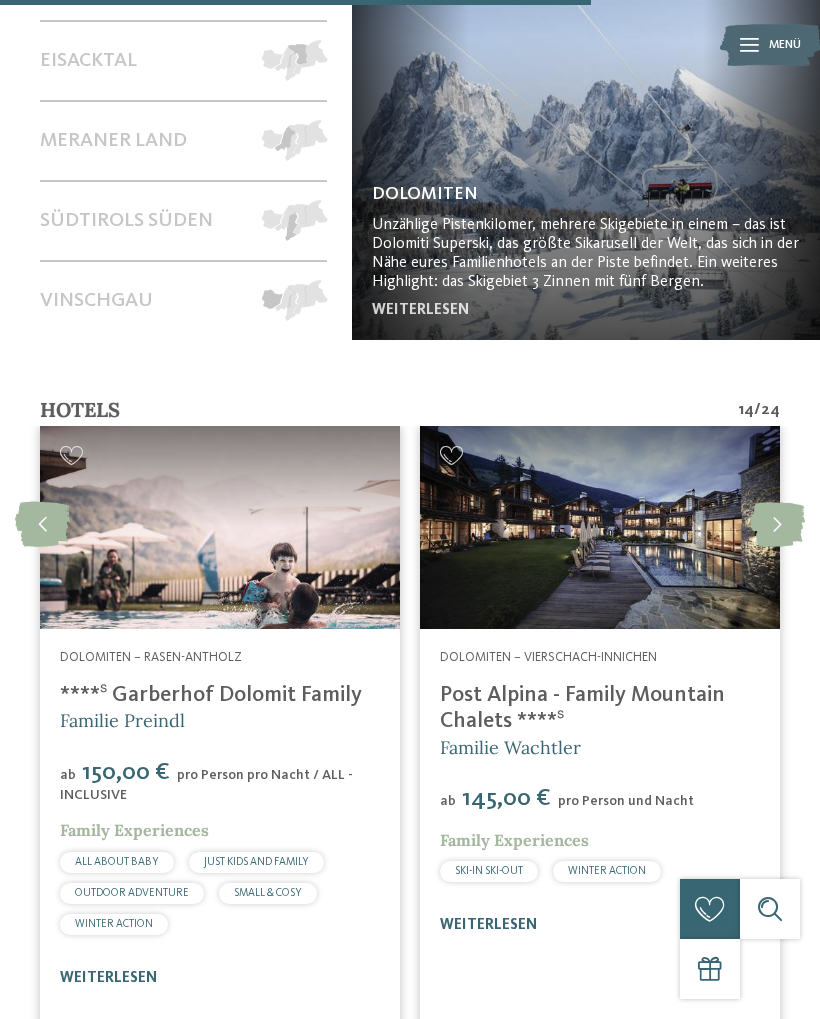 click at bounding box center (777, 524) 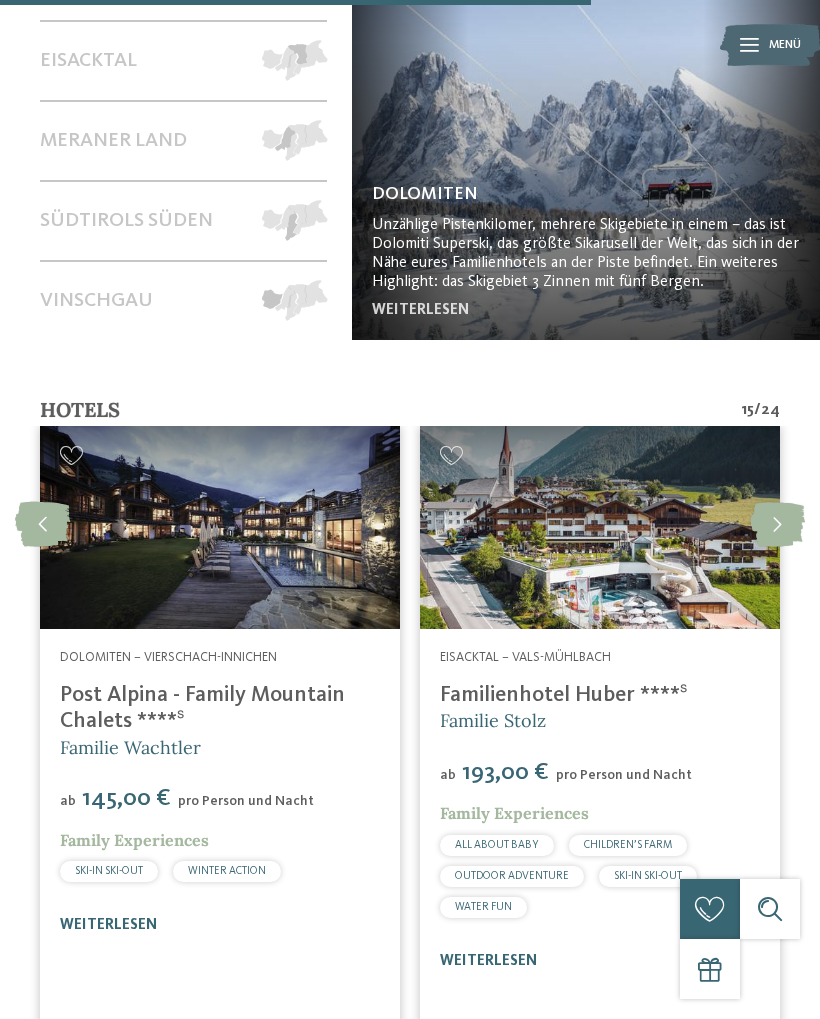 click at bounding box center (777, 524) 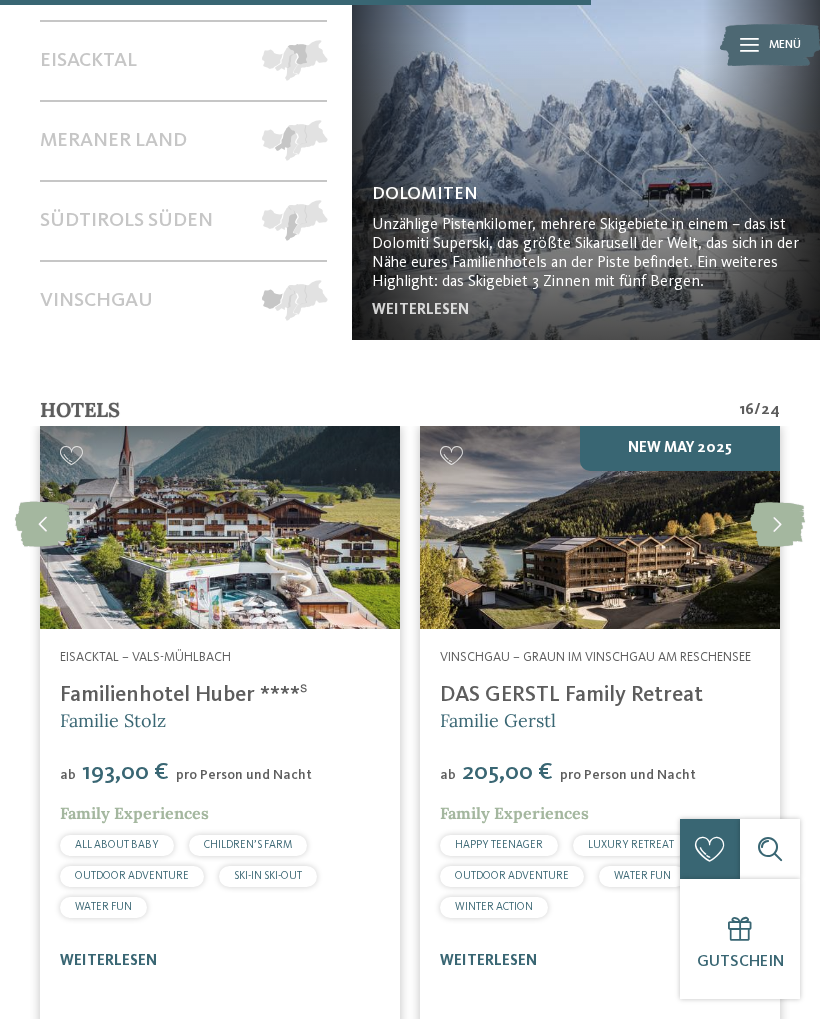 click at bounding box center (777, 524) 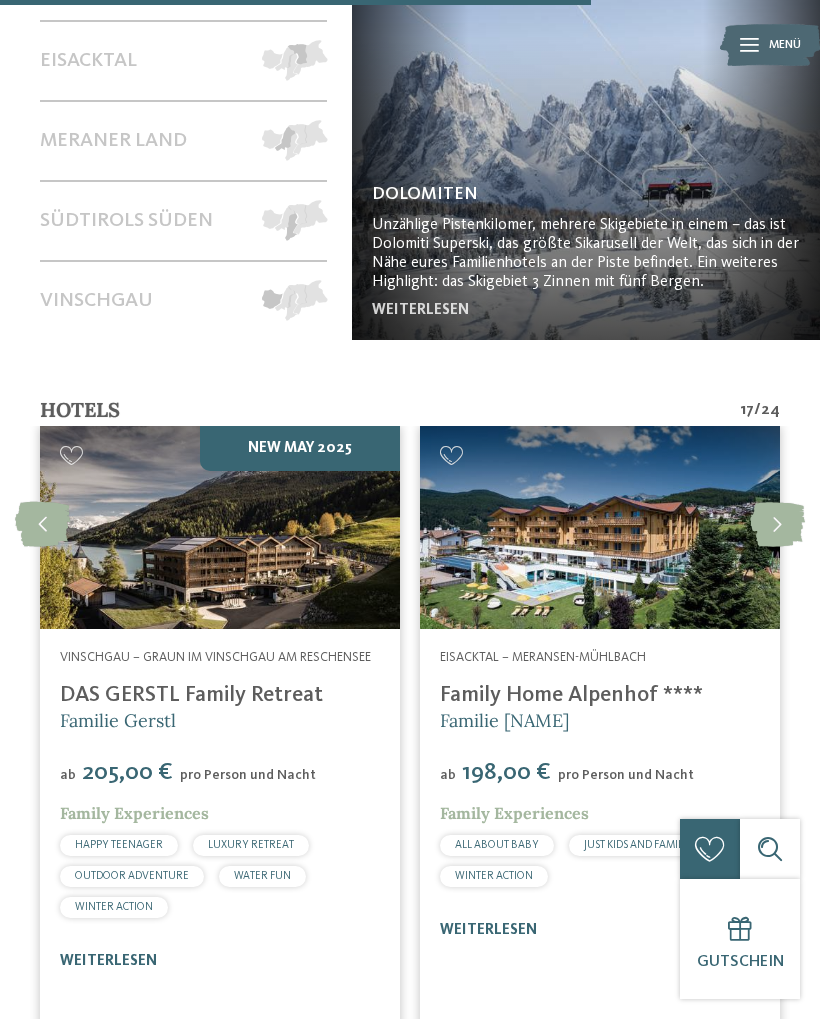 click on "NEW MAY 2025" at bounding box center (220, 527) 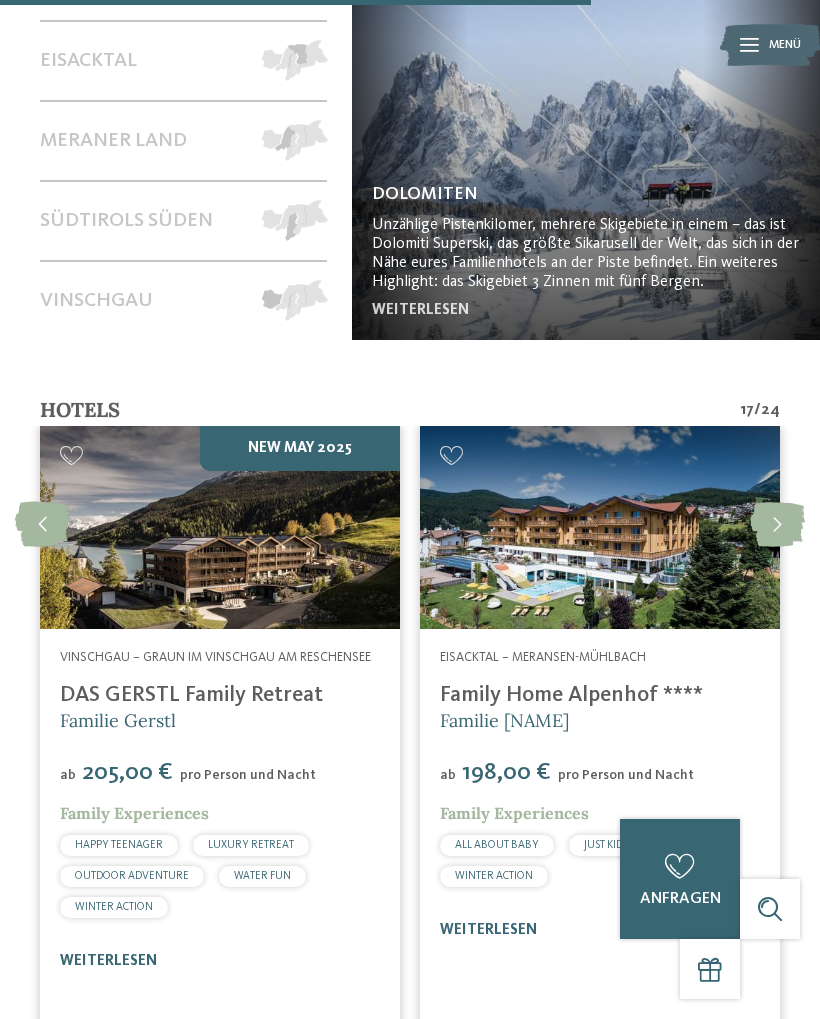 click on "weiterlesen" at bounding box center [108, 961] 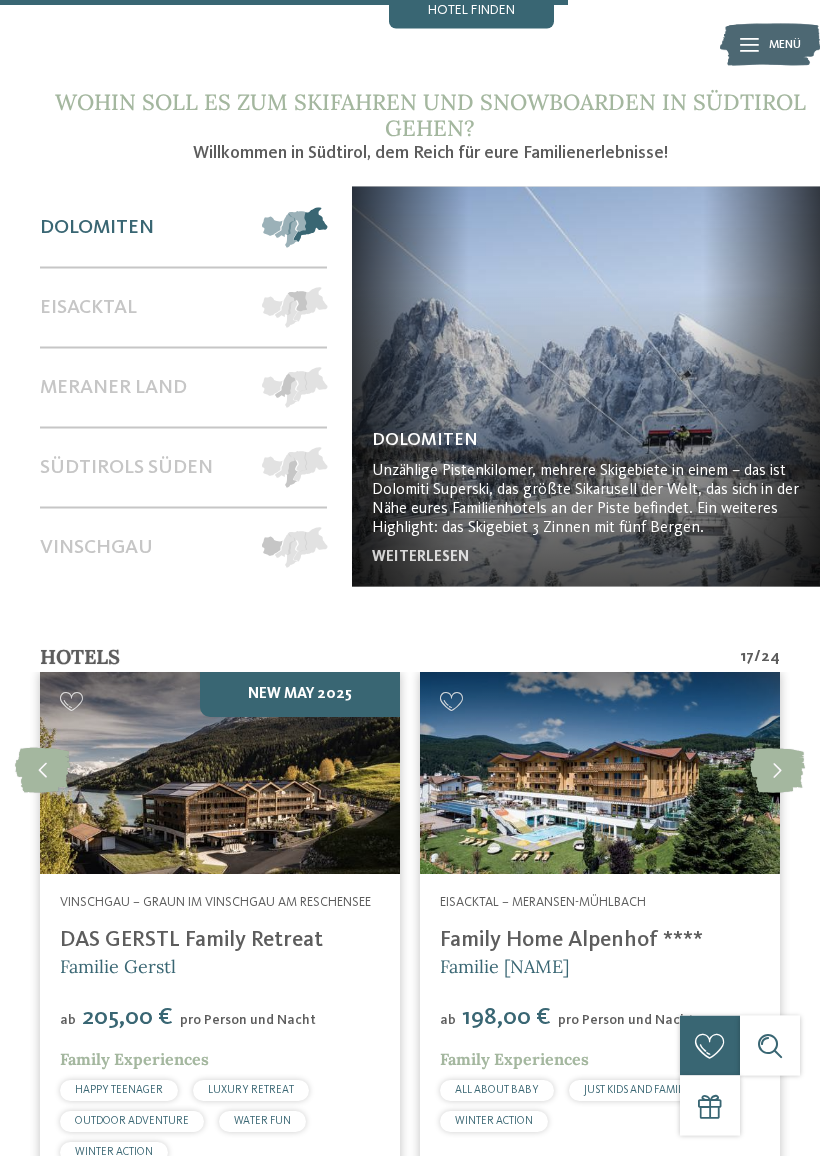 scroll, scrollTop: 3593, scrollLeft: 0, axis: vertical 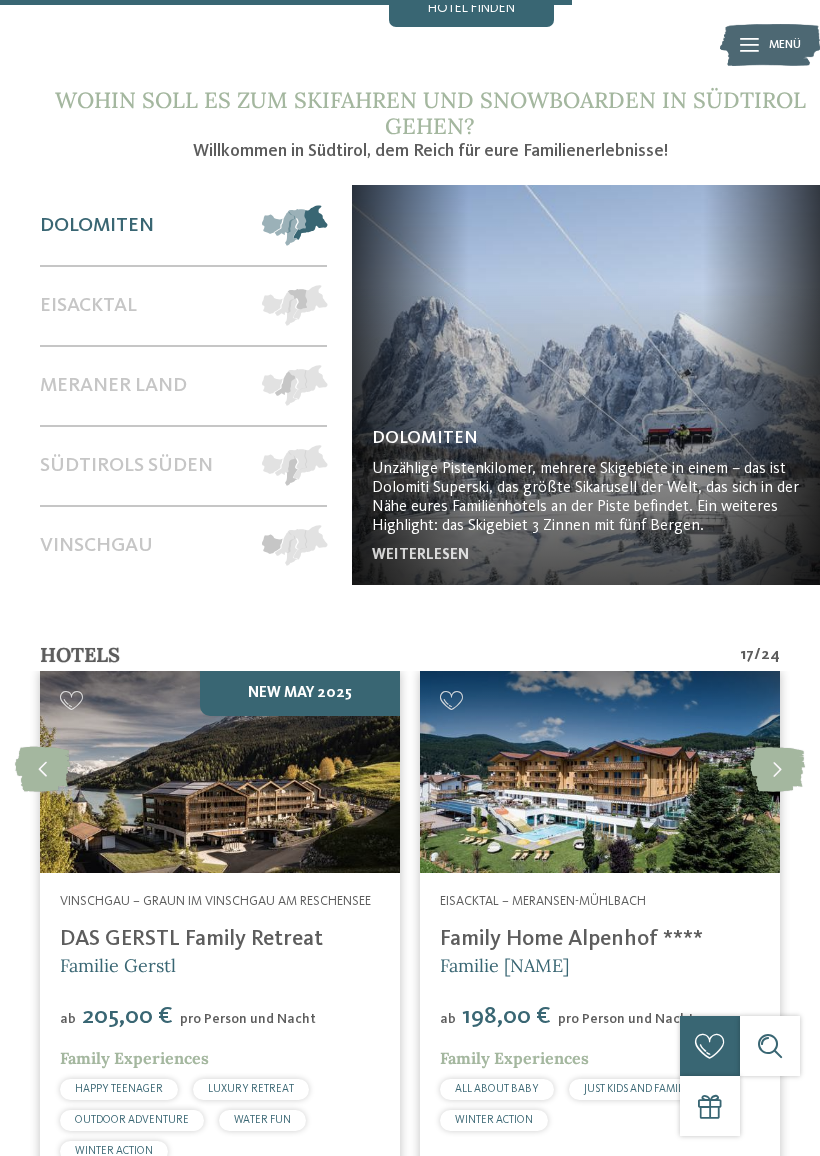 click at bounding box center (777, 769) 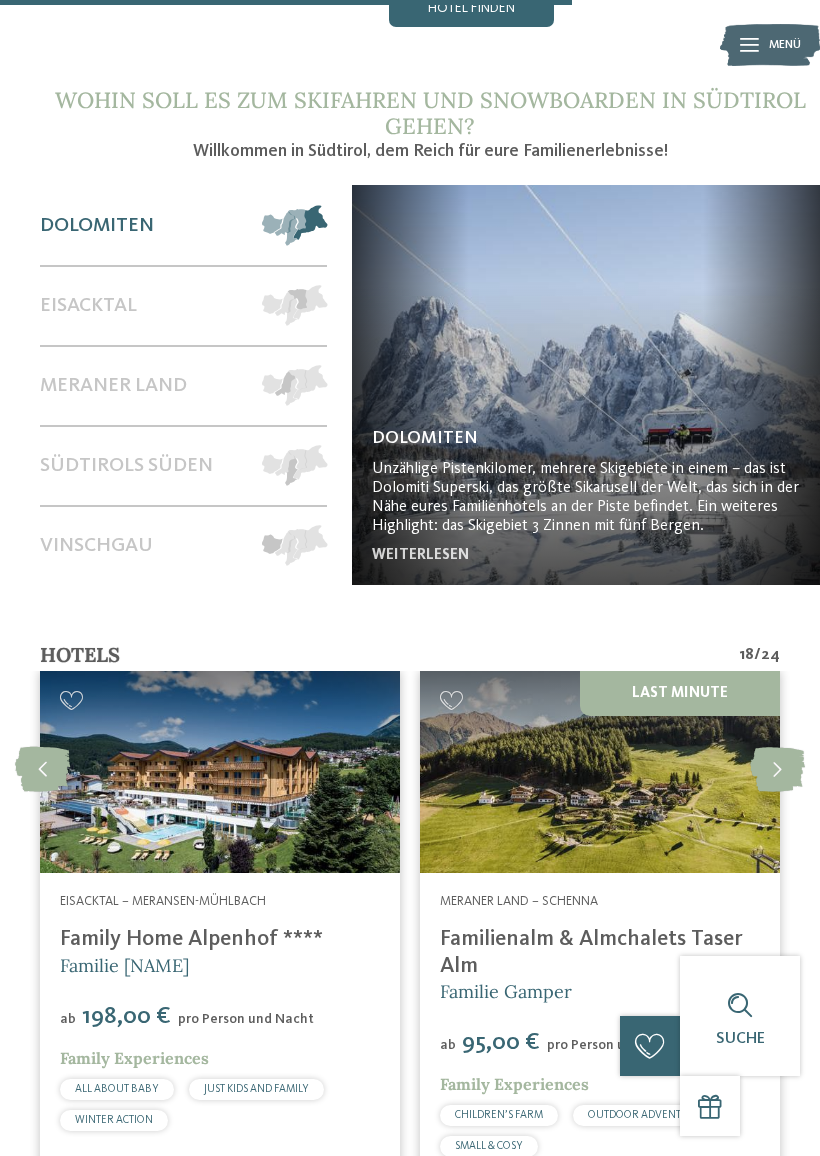 click at bounding box center (777, 769) 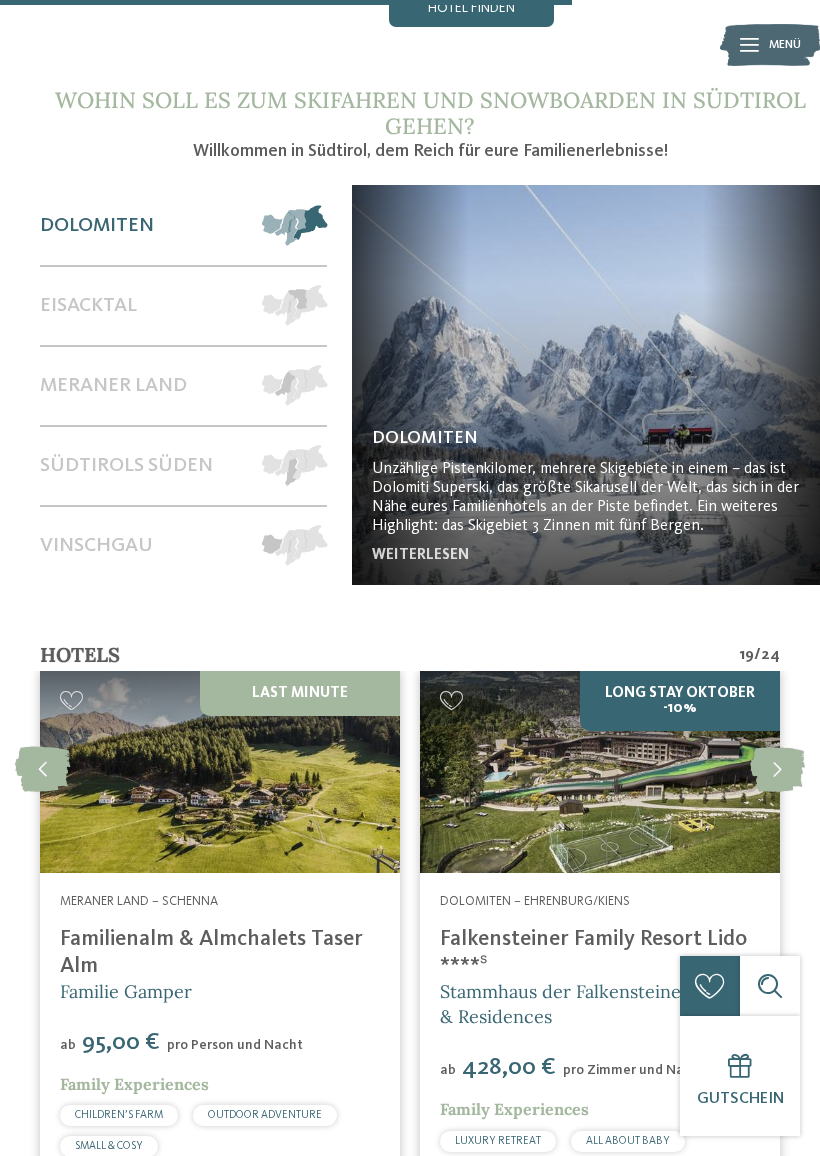 click at bounding box center [777, 769] 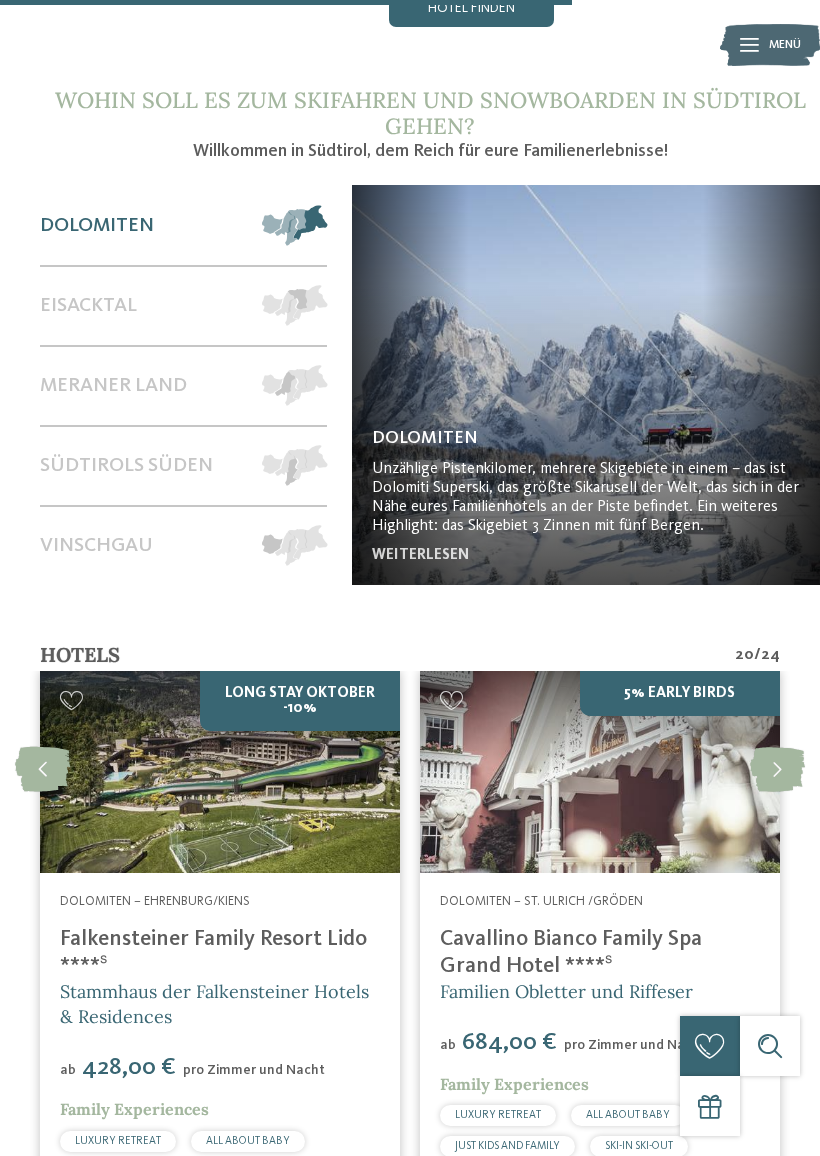 click at bounding box center (777, 769) 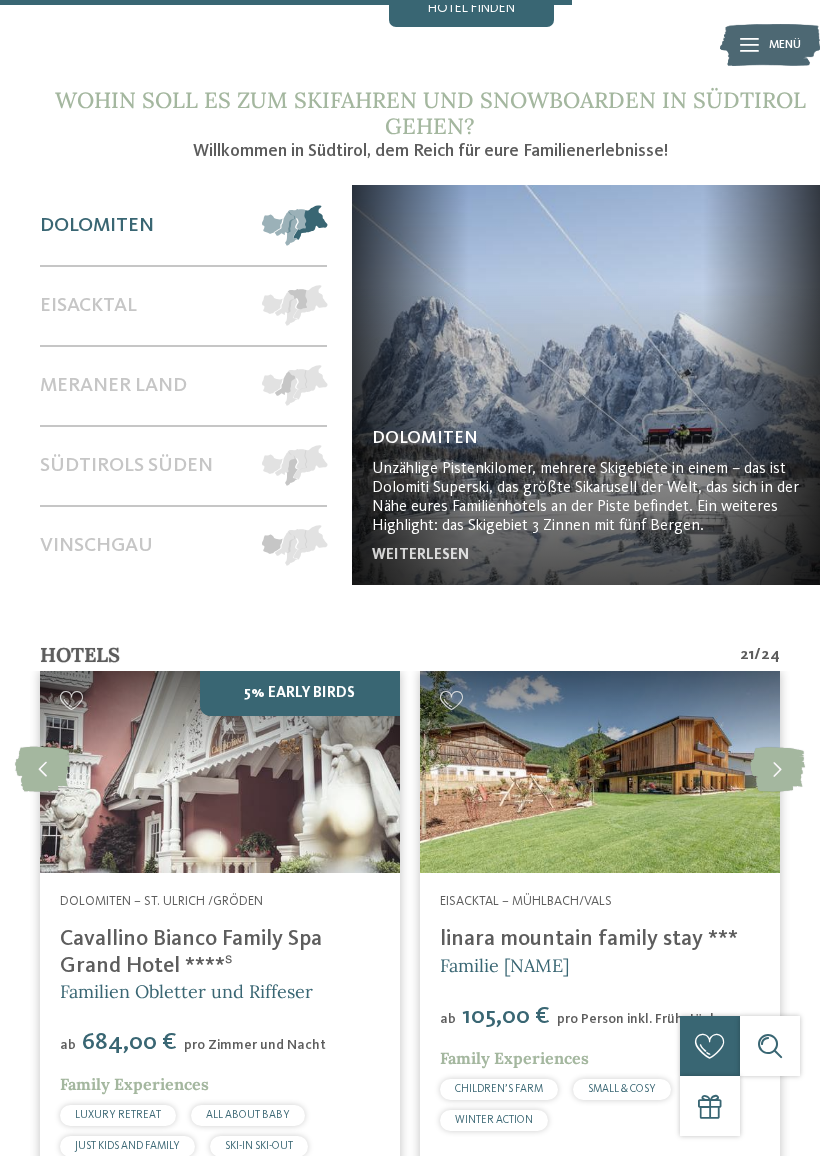 click at bounding box center [777, 769] 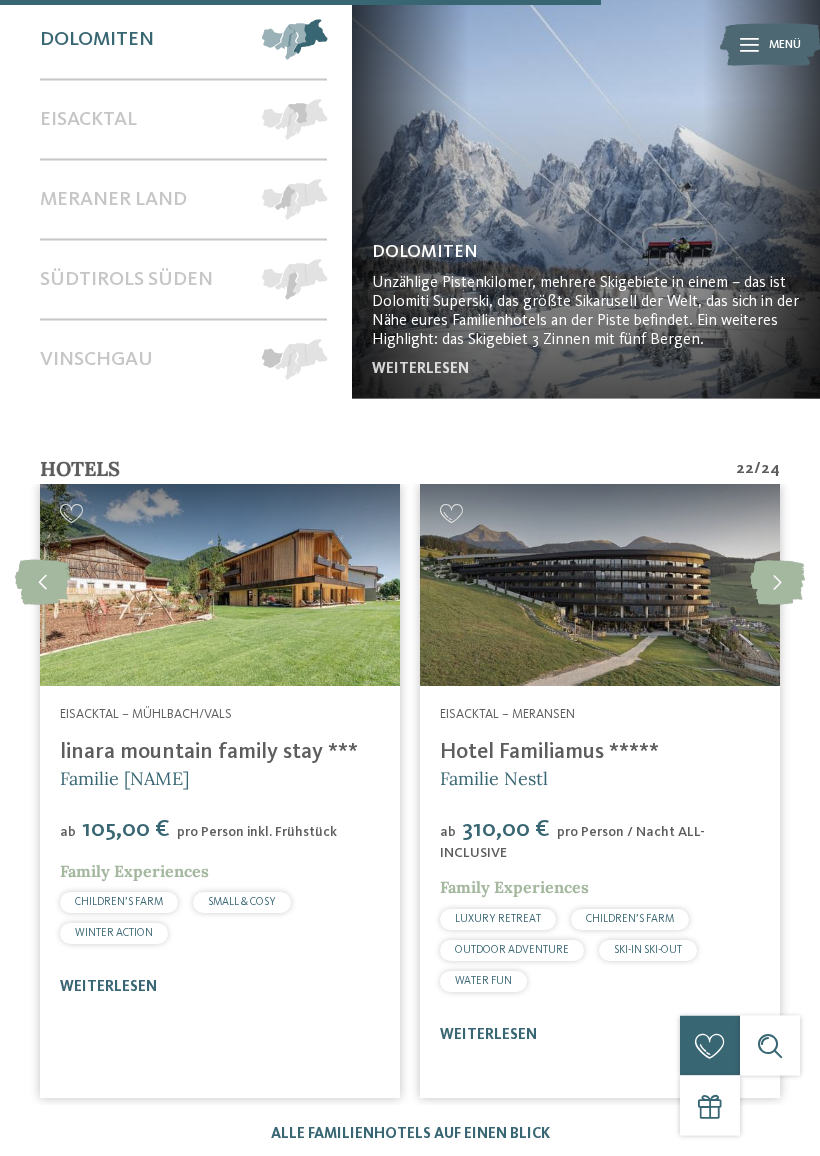 scroll, scrollTop: 3780, scrollLeft: 0, axis: vertical 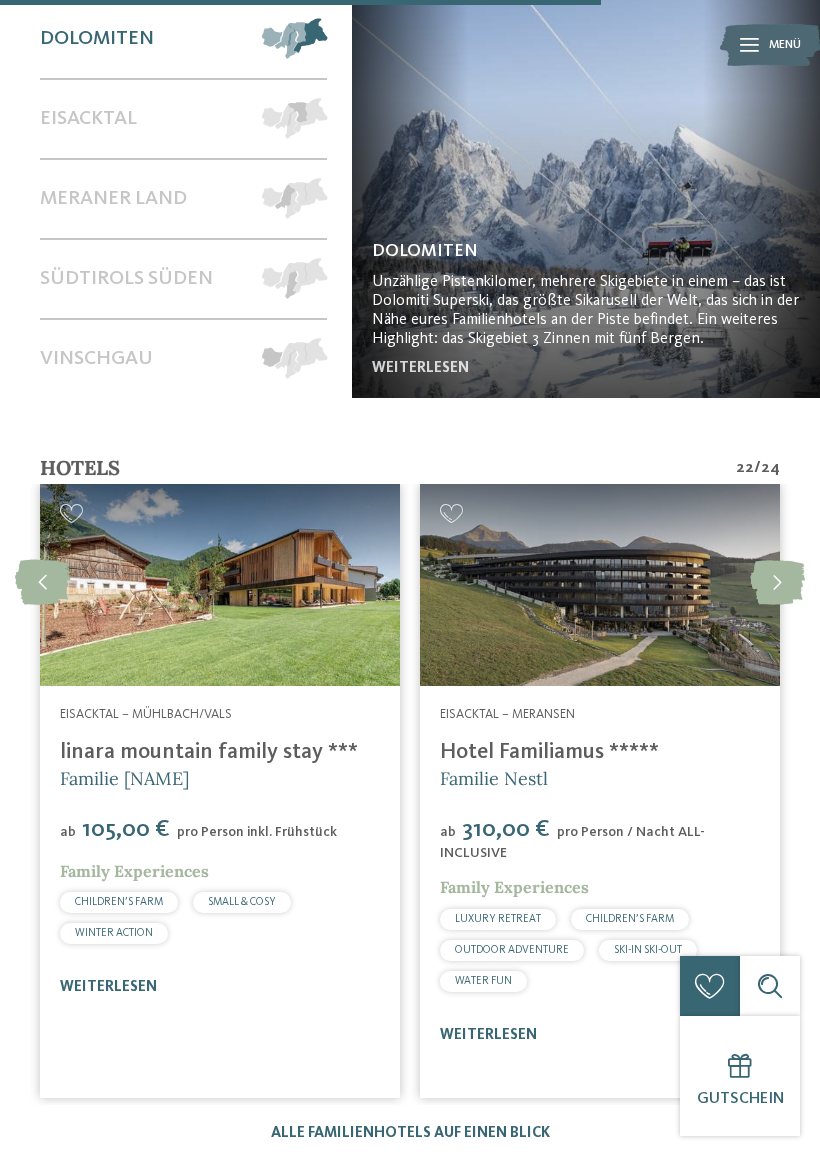 click at bounding box center [777, 582] 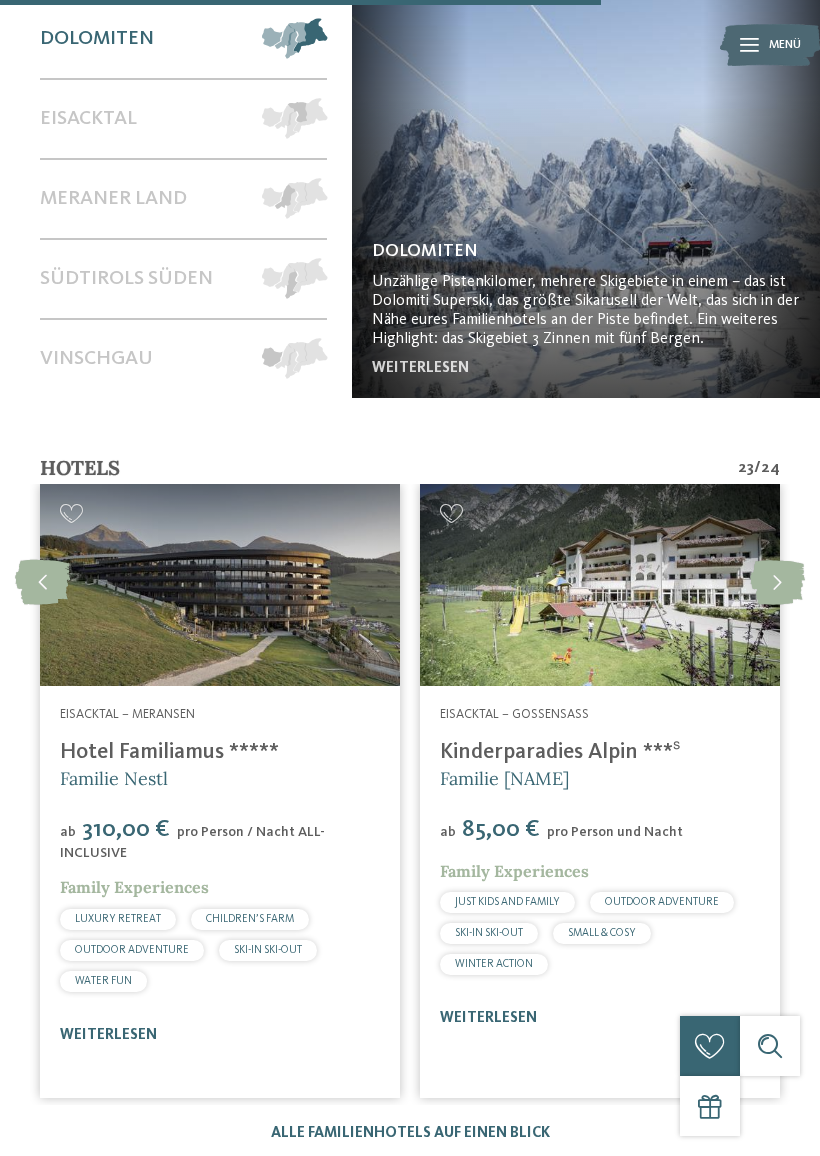 click at bounding box center (777, 582) 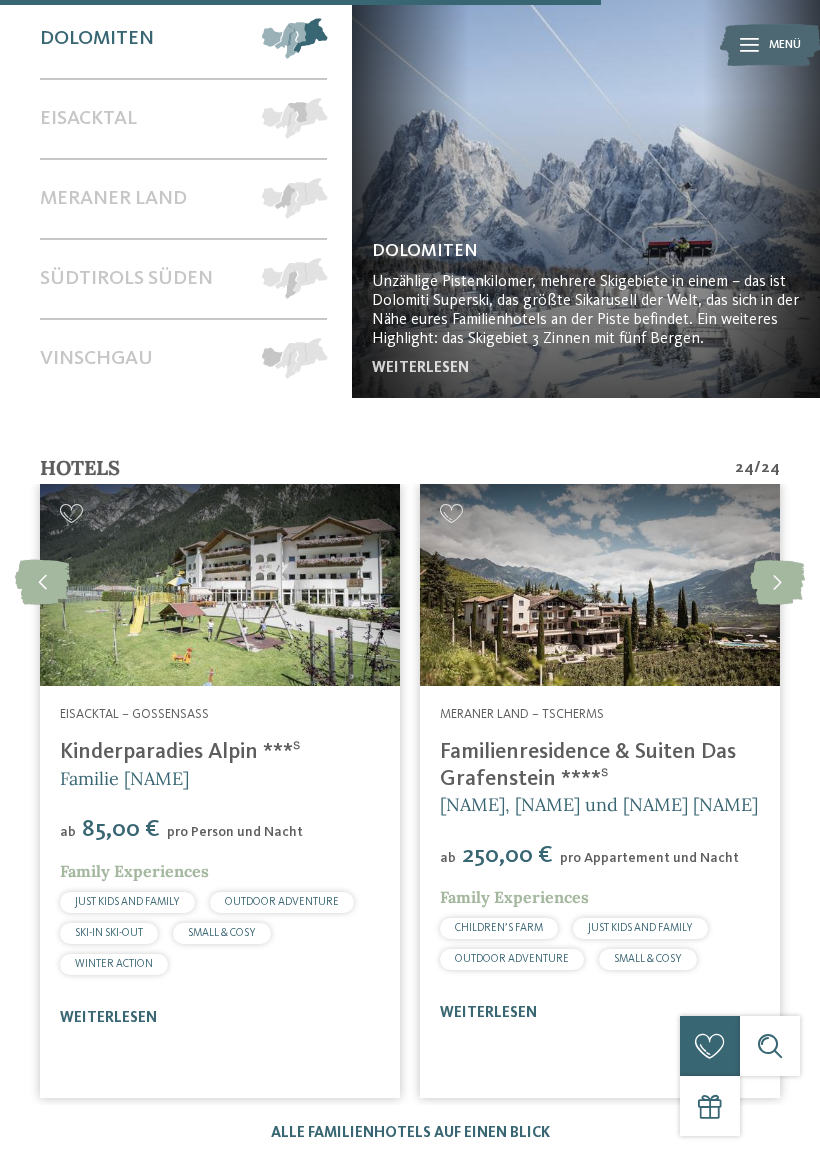 click at bounding box center (777, 582) 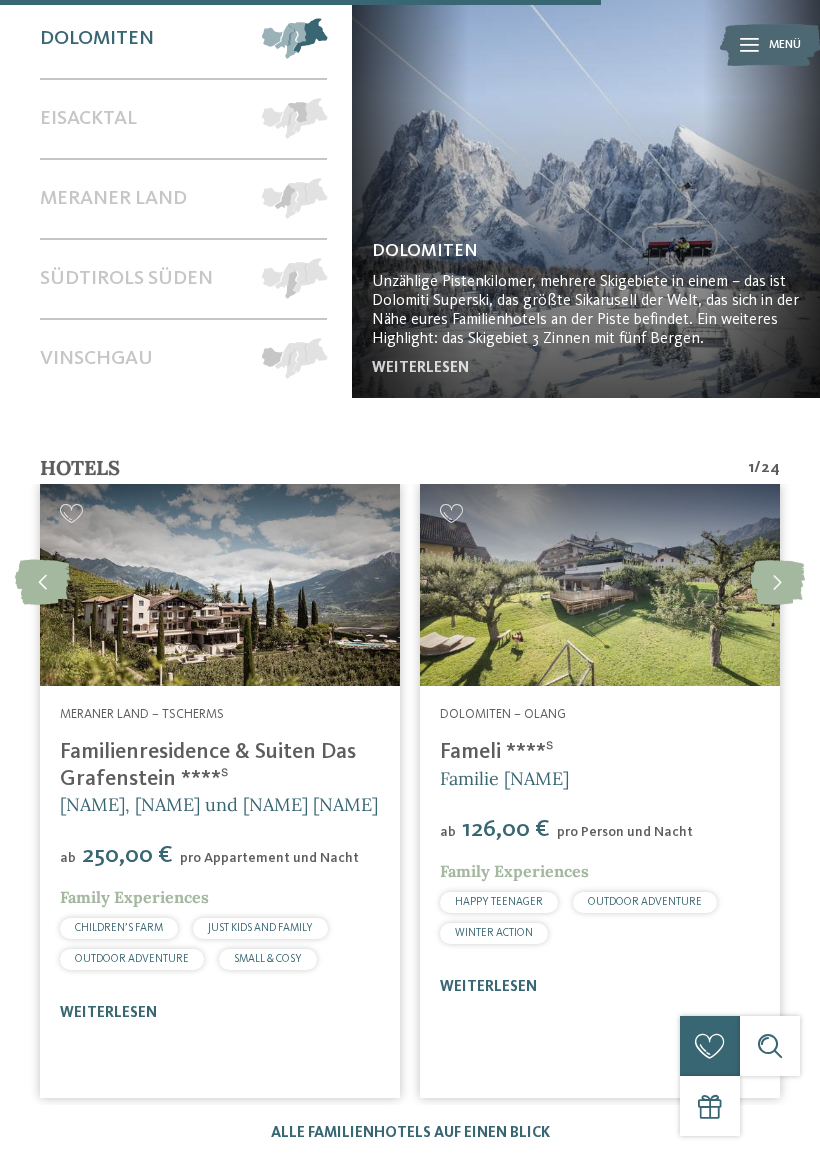 click on "weiterlesen" at bounding box center [488, 987] 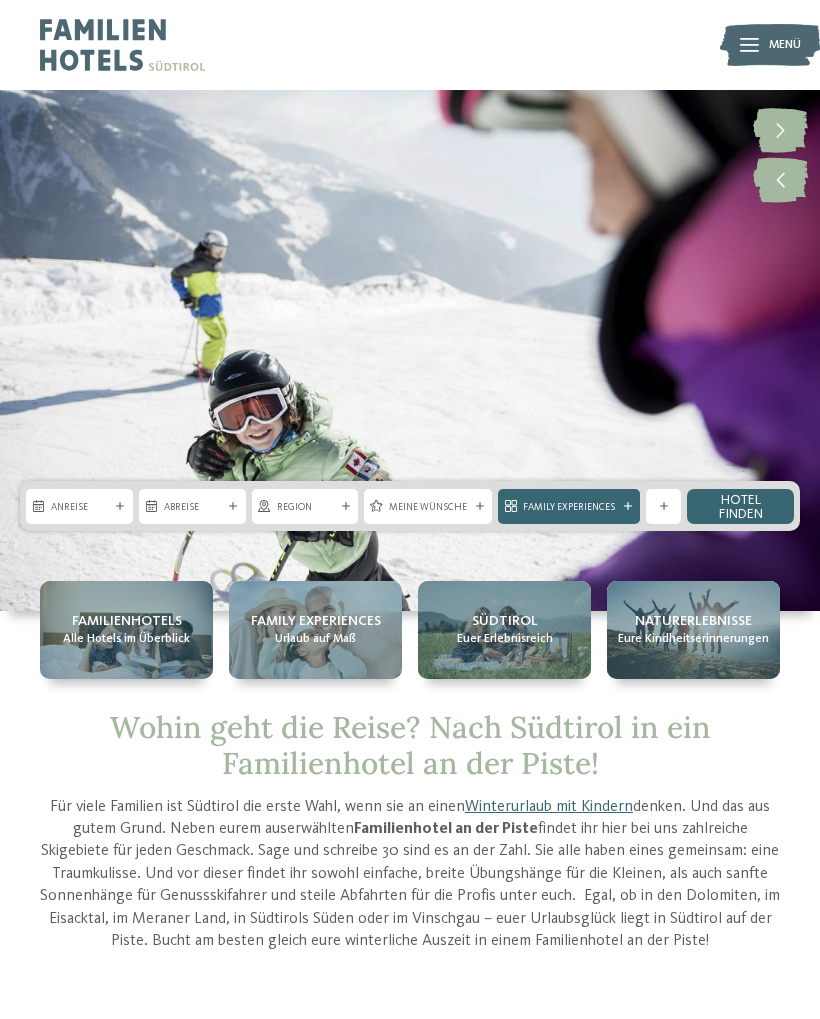 scroll, scrollTop: 3755, scrollLeft: 0, axis: vertical 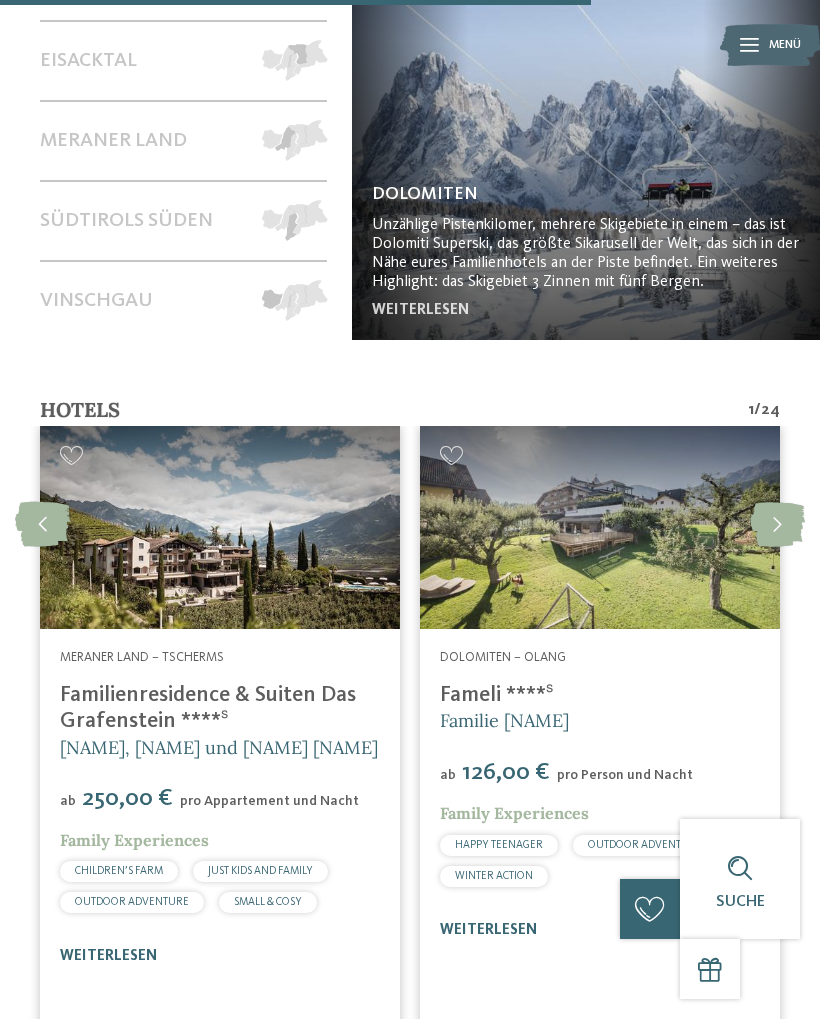 click on "weiterlesen" at bounding box center [488, 930] 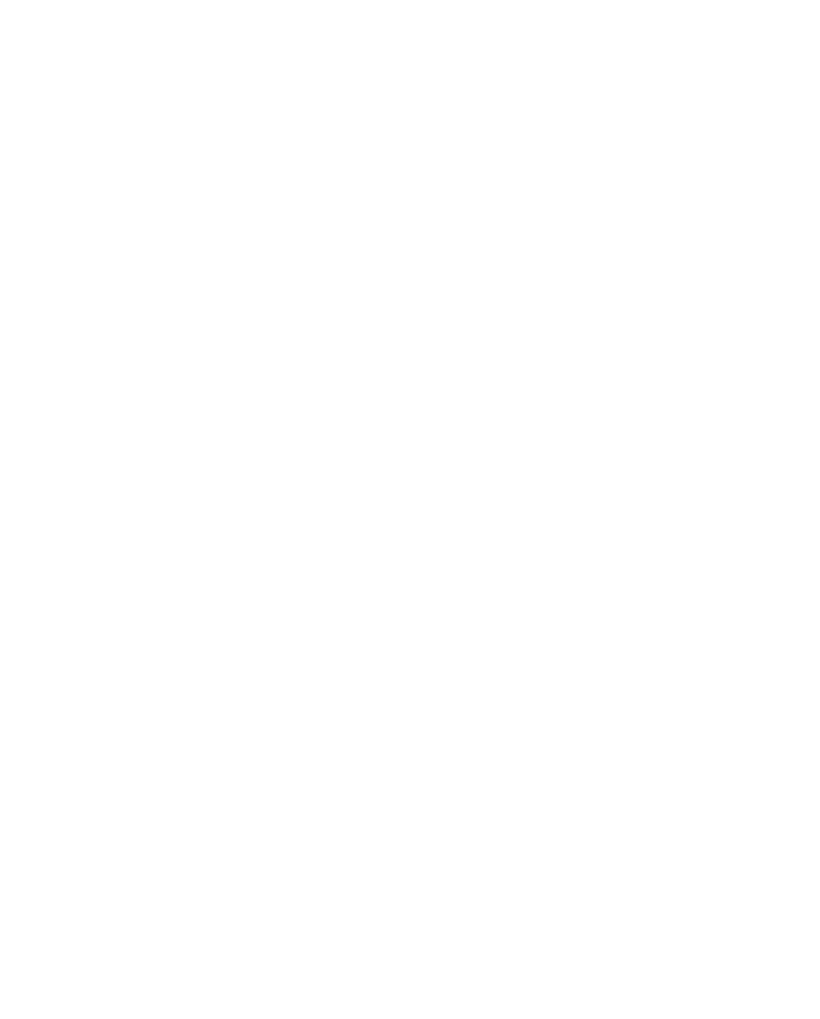 scroll, scrollTop: 1241, scrollLeft: 0, axis: vertical 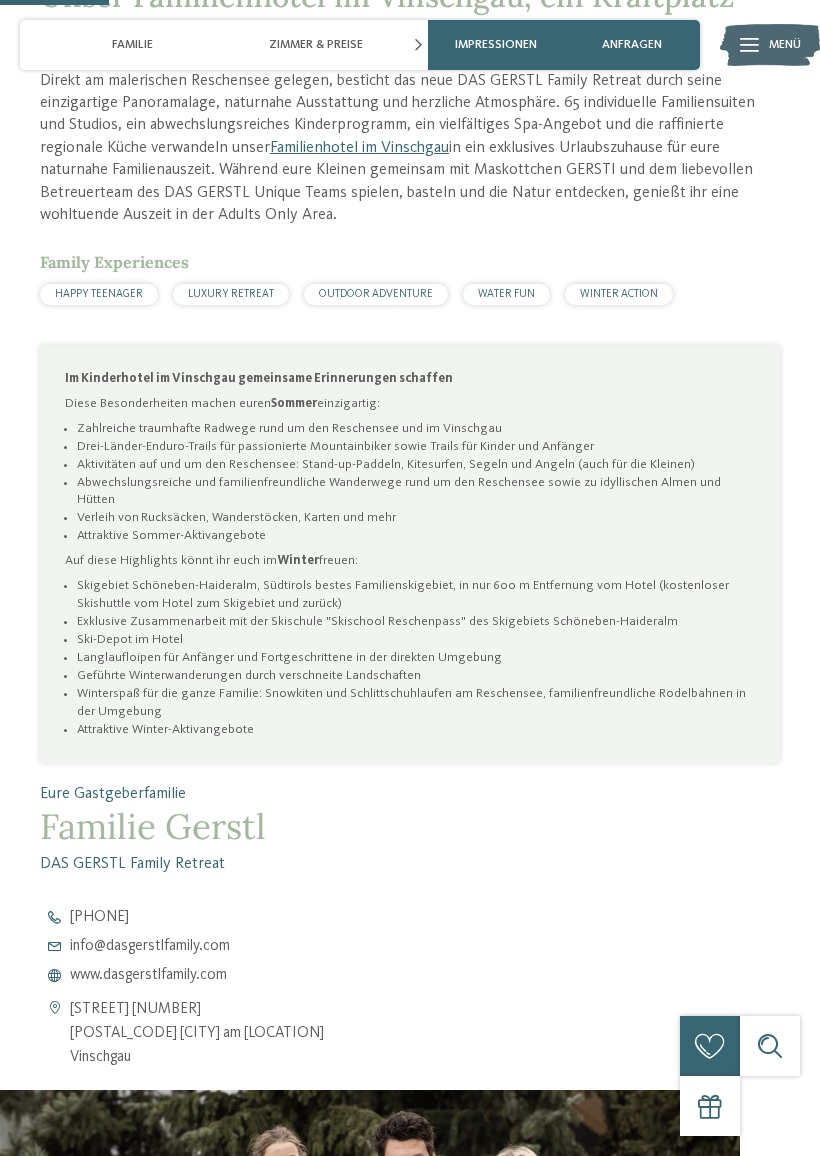 click on "info@ no-spam. dasgerstlfamily. no-spam. com" at bounding box center (150, 946) 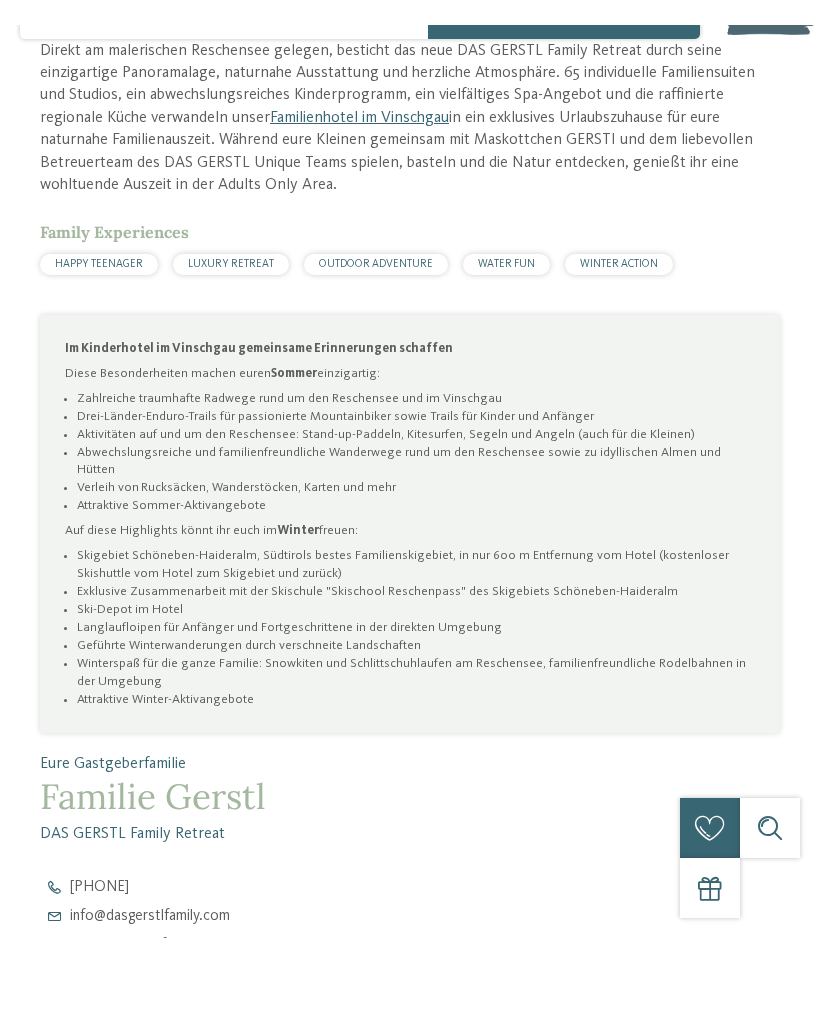 scroll, scrollTop: 897, scrollLeft: 0, axis: vertical 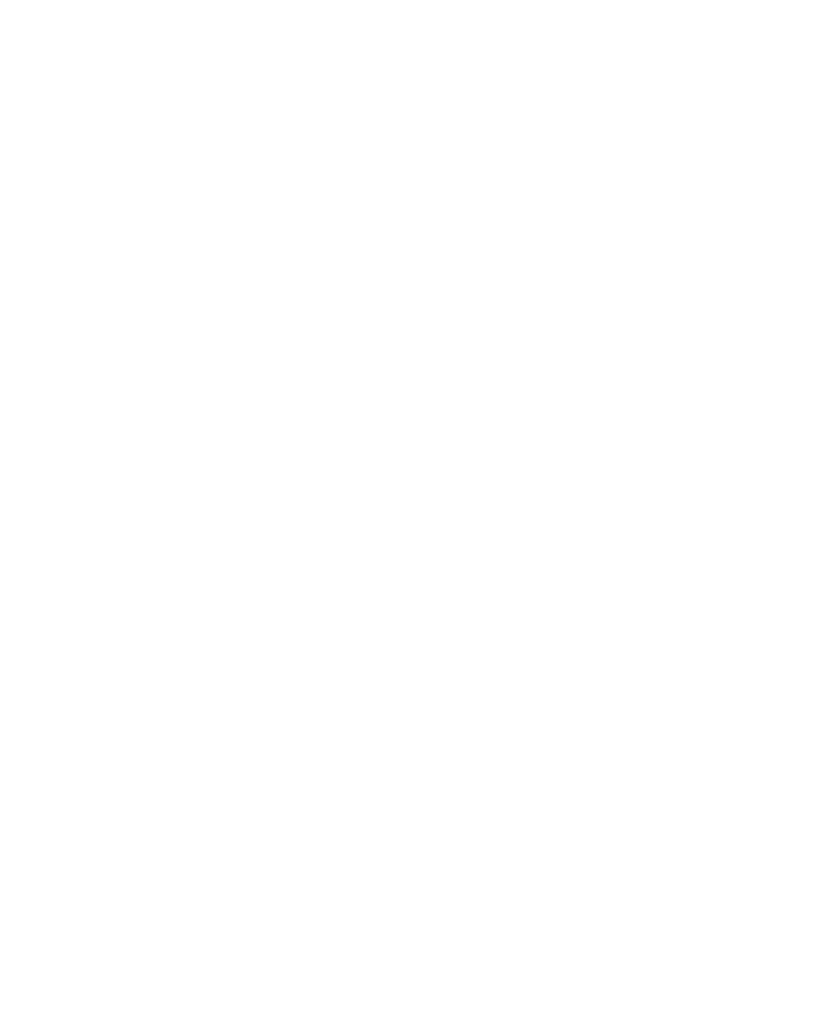 click at bounding box center [749, 45] 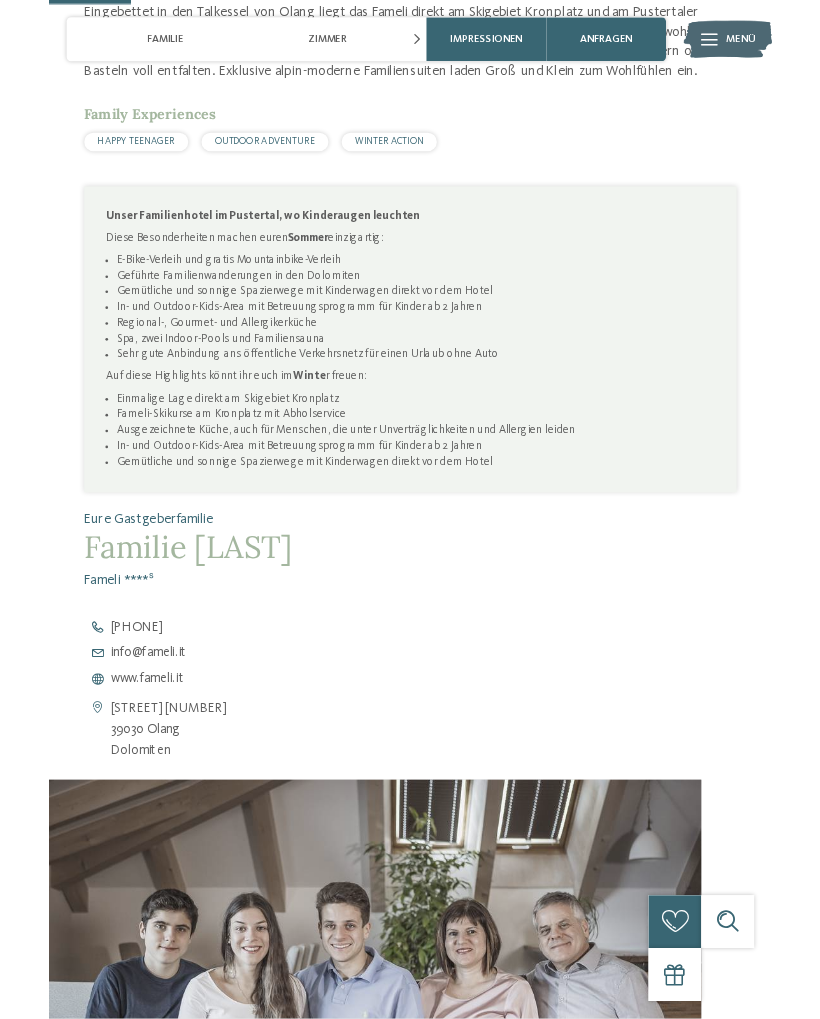 scroll, scrollTop: 913, scrollLeft: 0, axis: vertical 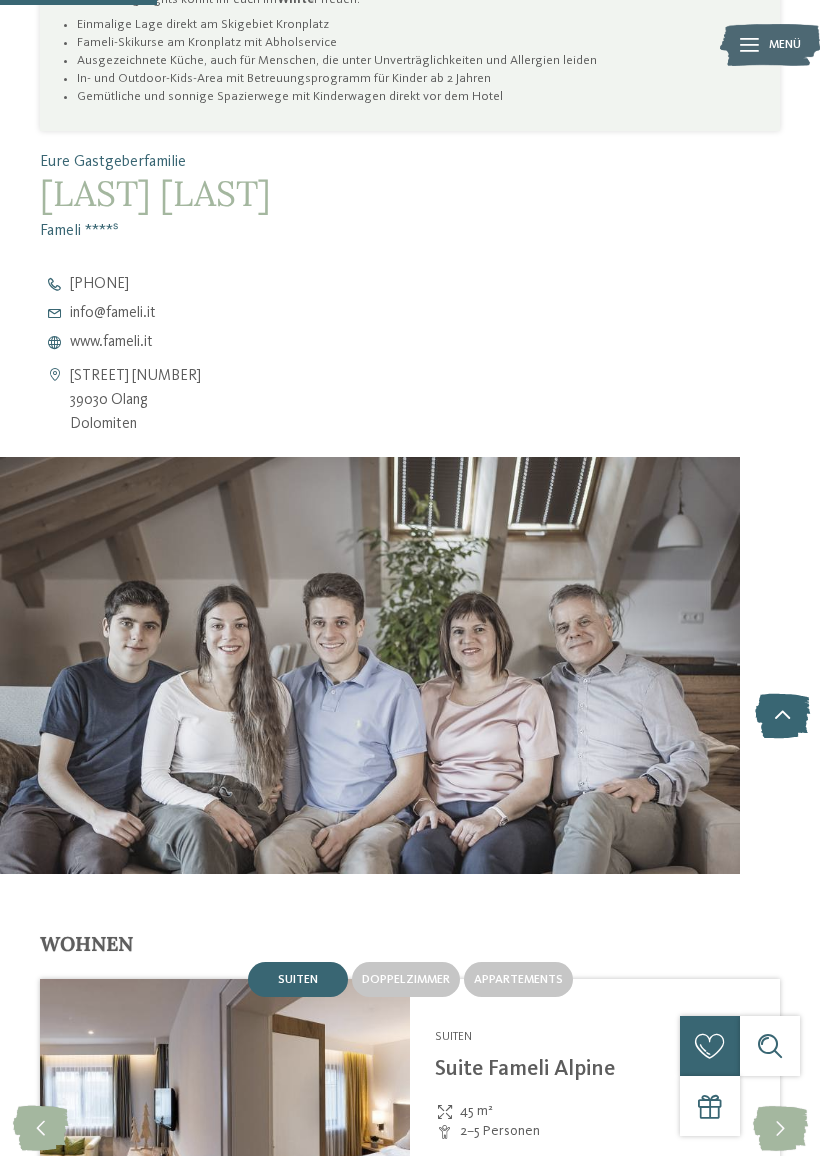click on "[EMAIL]" at bounding box center (113, 313) 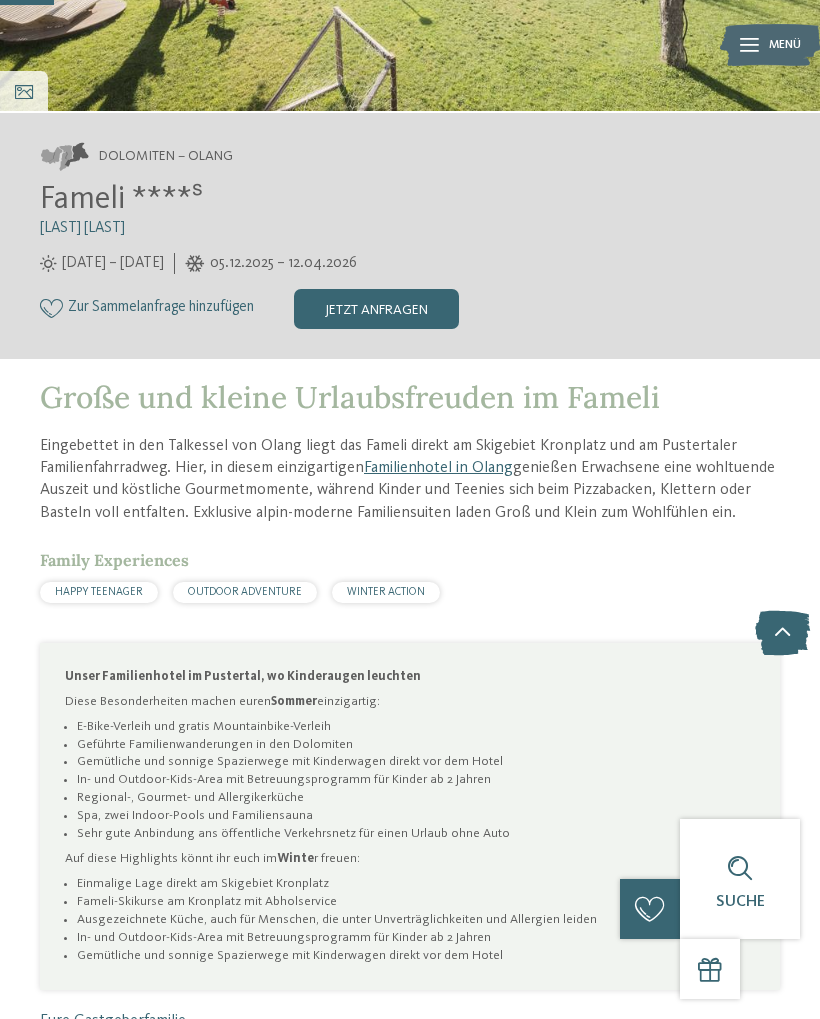 scroll, scrollTop: 403, scrollLeft: 0, axis: vertical 